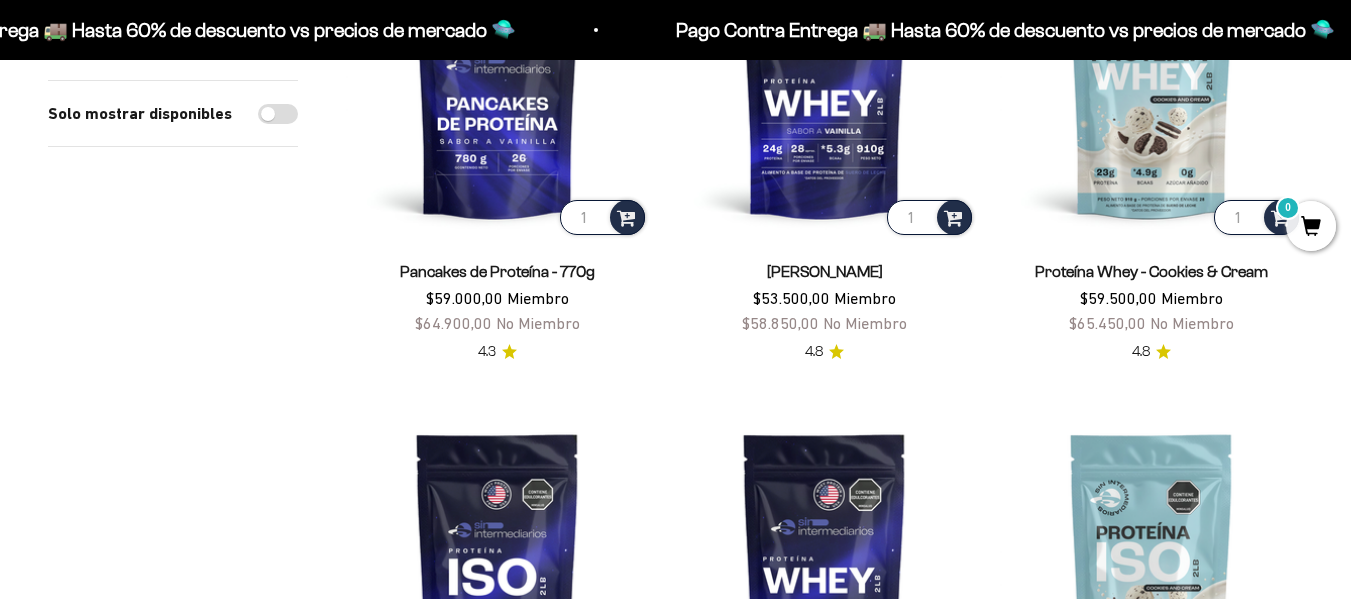 scroll, scrollTop: 0, scrollLeft: 0, axis: both 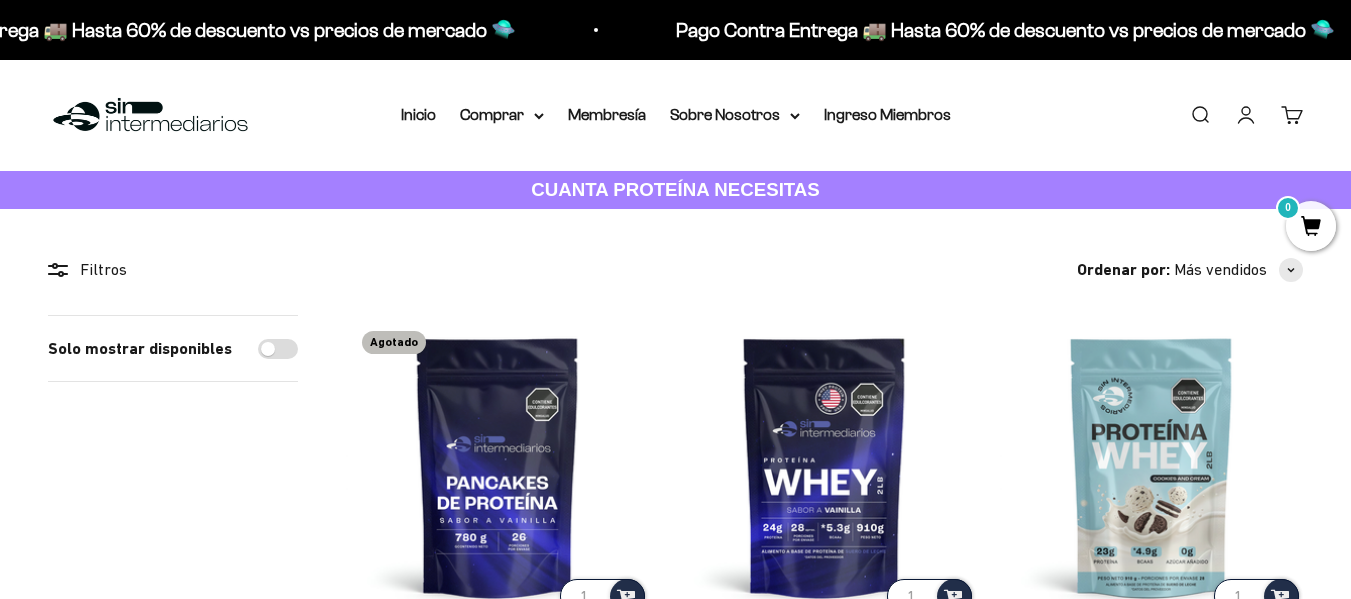 click on "Iniciar sesión" at bounding box center [1246, 115] 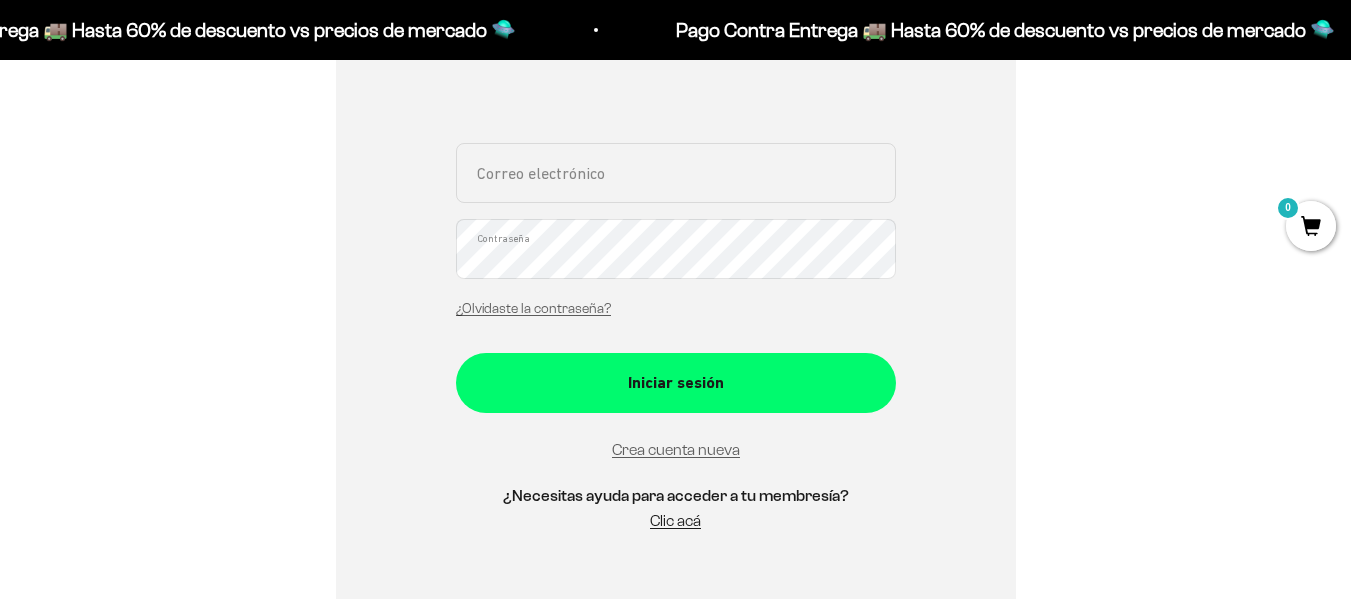 scroll, scrollTop: 430, scrollLeft: 0, axis: vertical 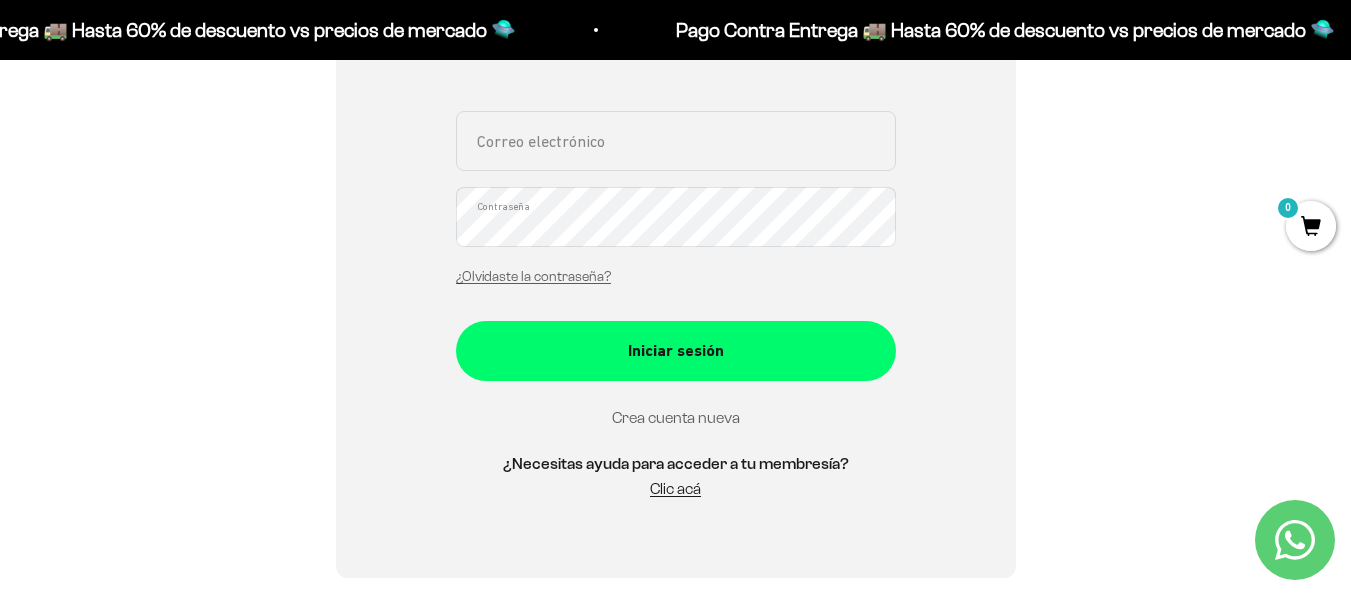 type on "[EMAIL_ADDRESS][DOMAIN_NAME]" 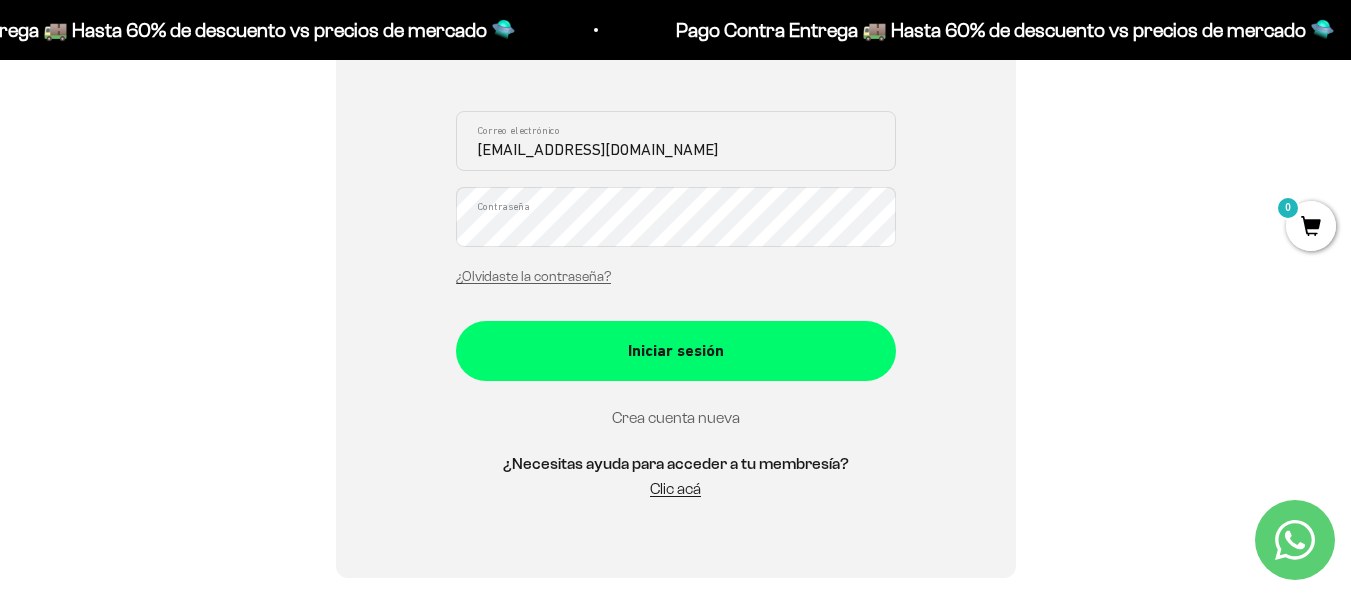 click on "Crea cuenta nueva" at bounding box center [676, 417] 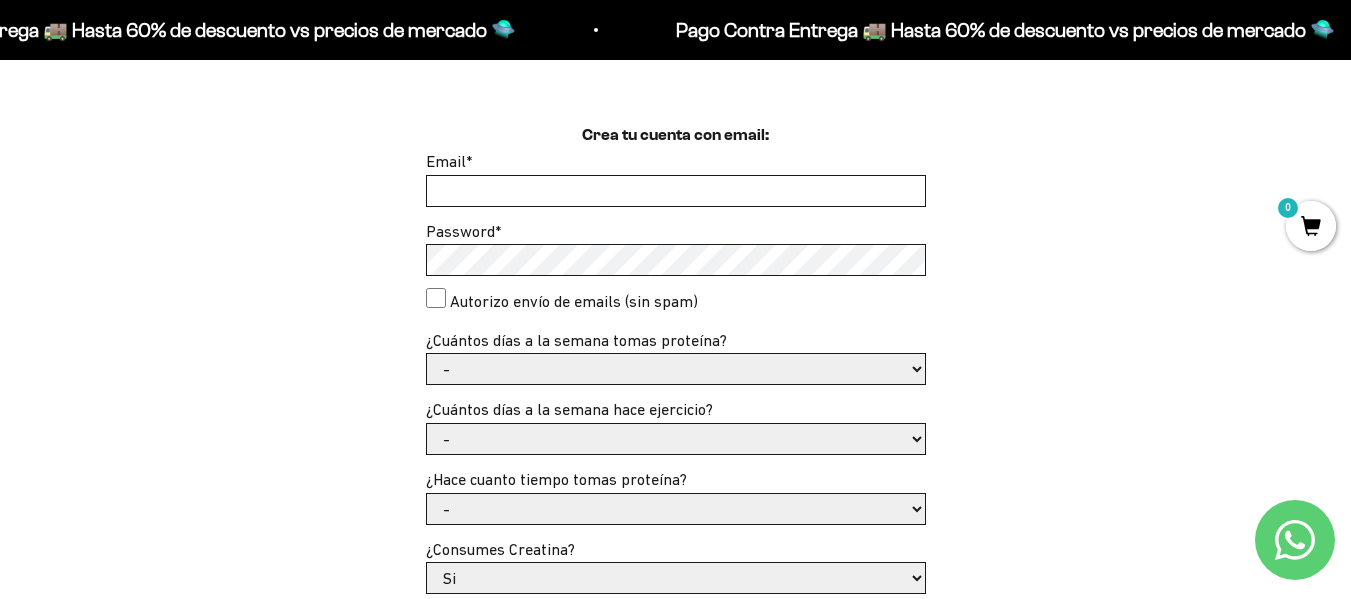scroll, scrollTop: 508, scrollLeft: 0, axis: vertical 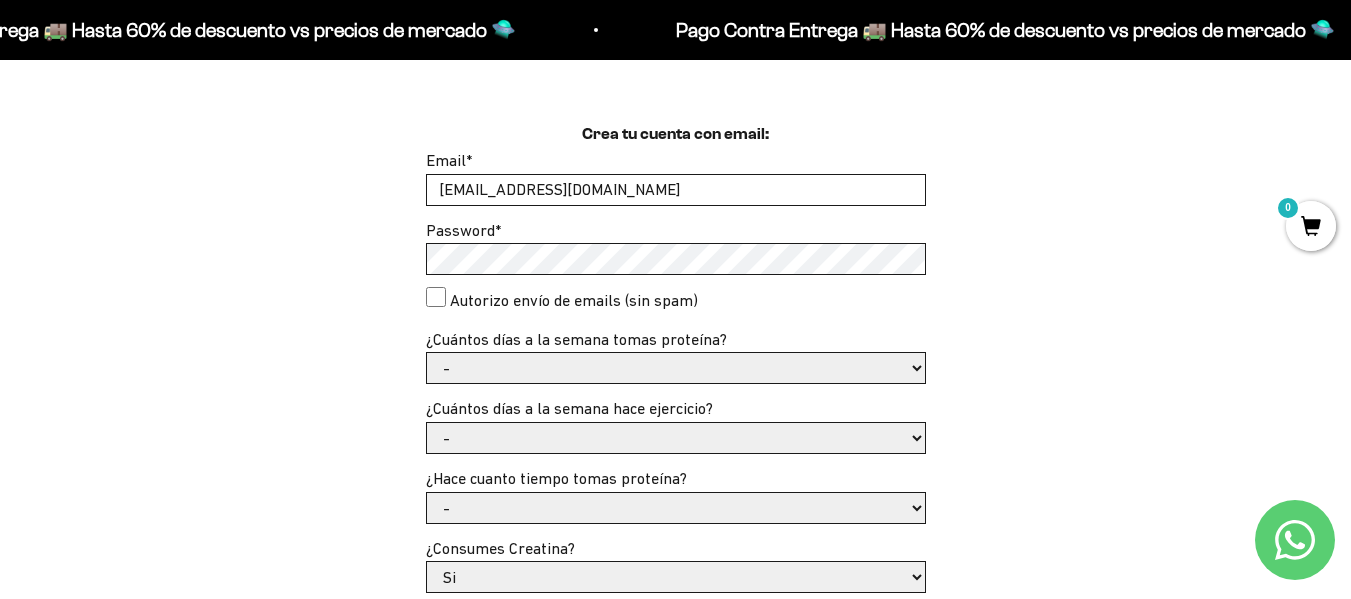 drag, startPoint x: 608, startPoint y: 190, endPoint x: 396, endPoint y: 205, distance: 212.53 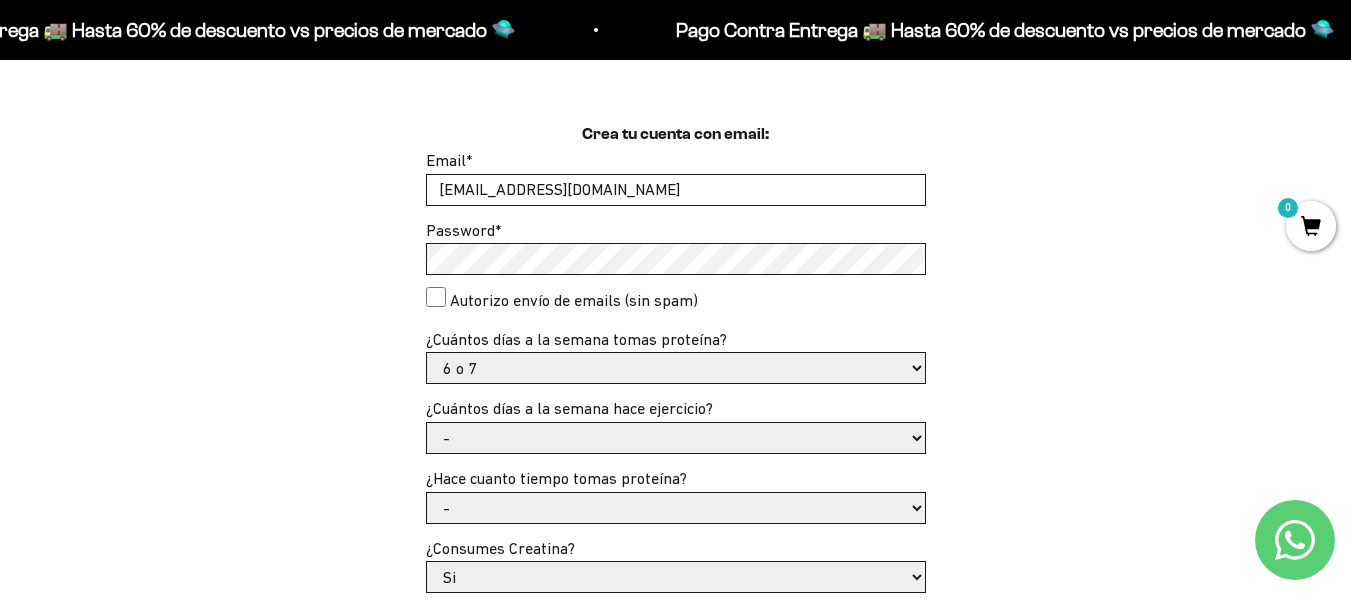 click on "-
1 o 2
3 a 5
6 o 7" at bounding box center (676, 368) 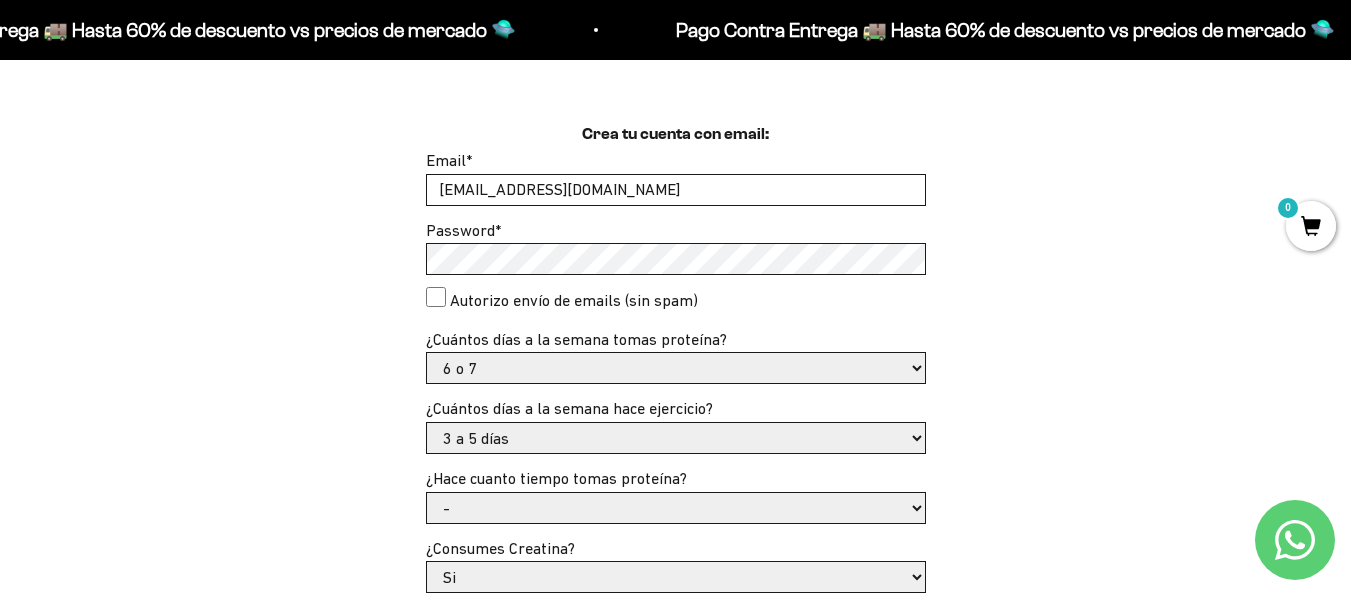 click on "-
No hago
1 a 2 días
3 a 5 días
6 o 7 días" at bounding box center [676, 438] 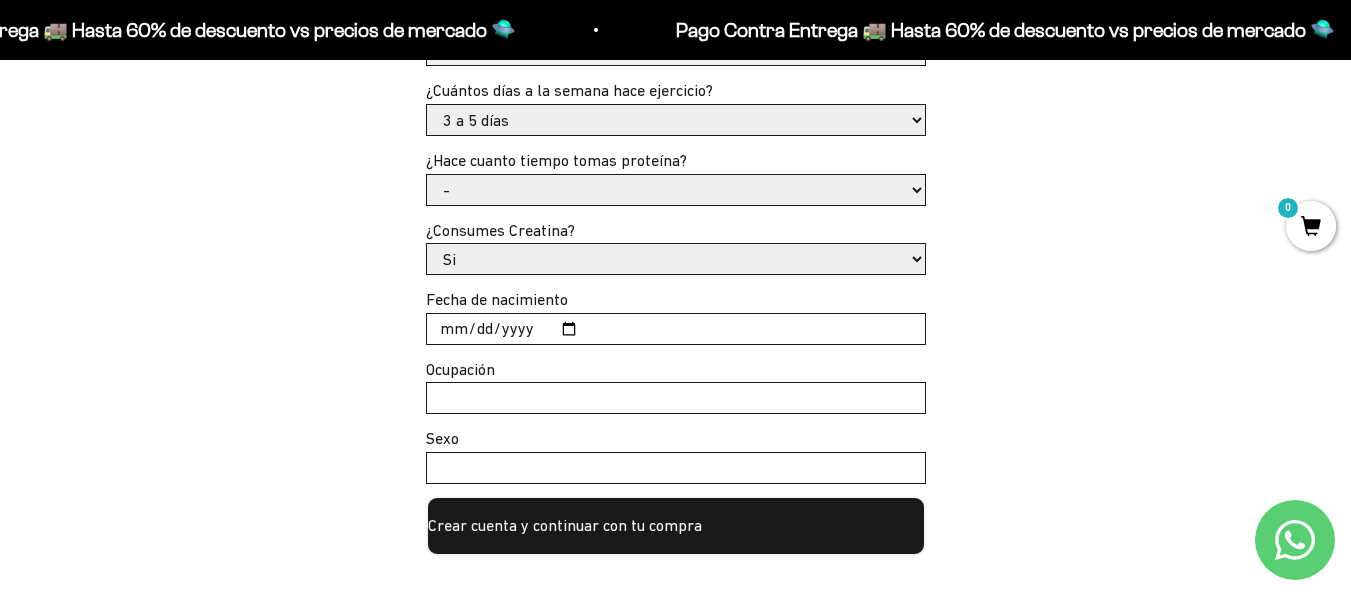 scroll, scrollTop: 828, scrollLeft: 0, axis: vertical 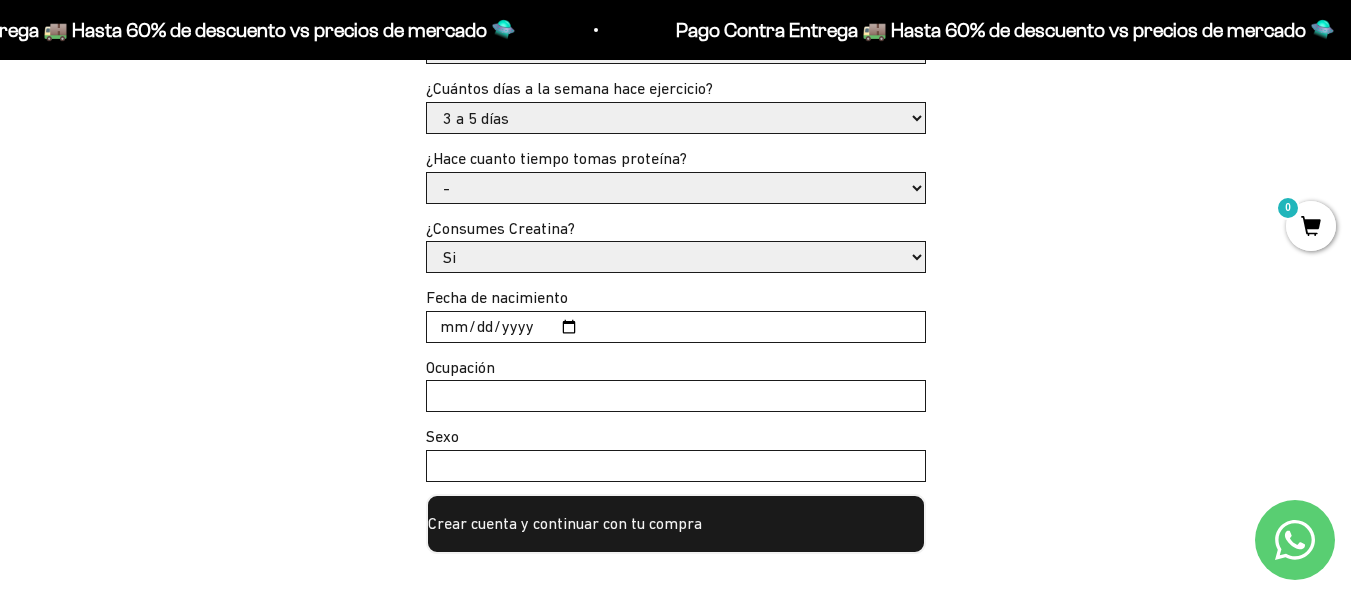 click on "-
Apenas estoy empezando
Menos de 6 meses
Hace más de 6 meses
Hace más de un año" at bounding box center [676, 188] 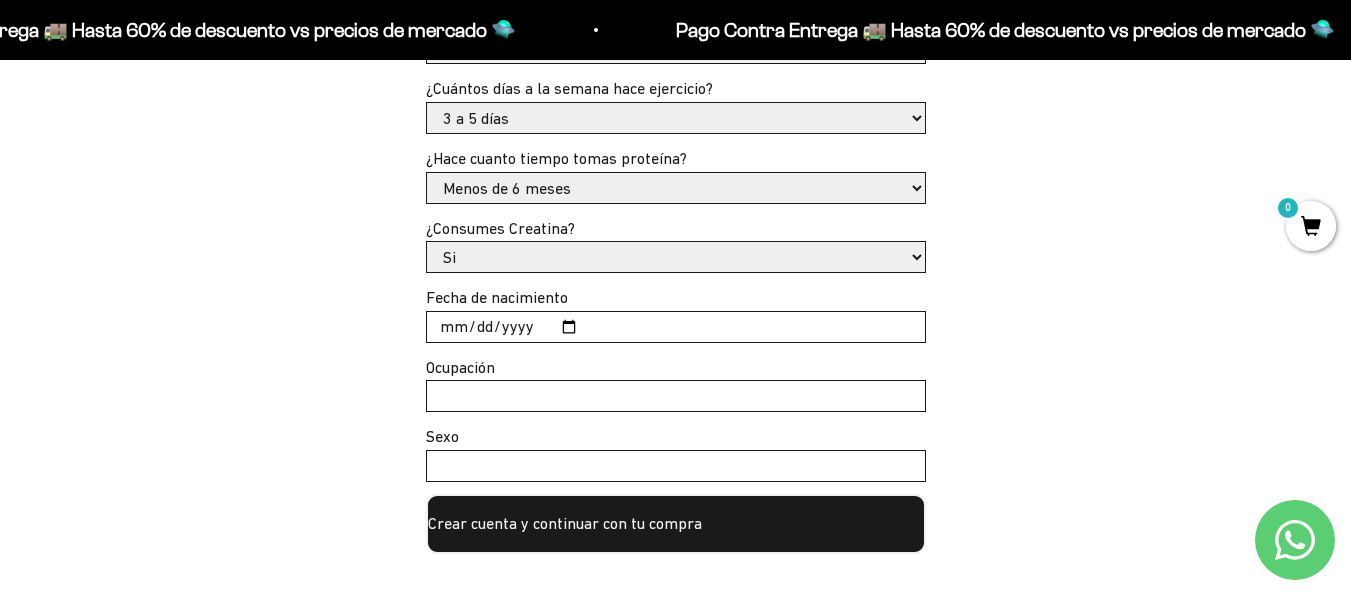 click on "-
Apenas estoy empezando
Menos de 6 meses
Hace más de 6 meses
Hace más de un año" at bounding box center [676, 188] 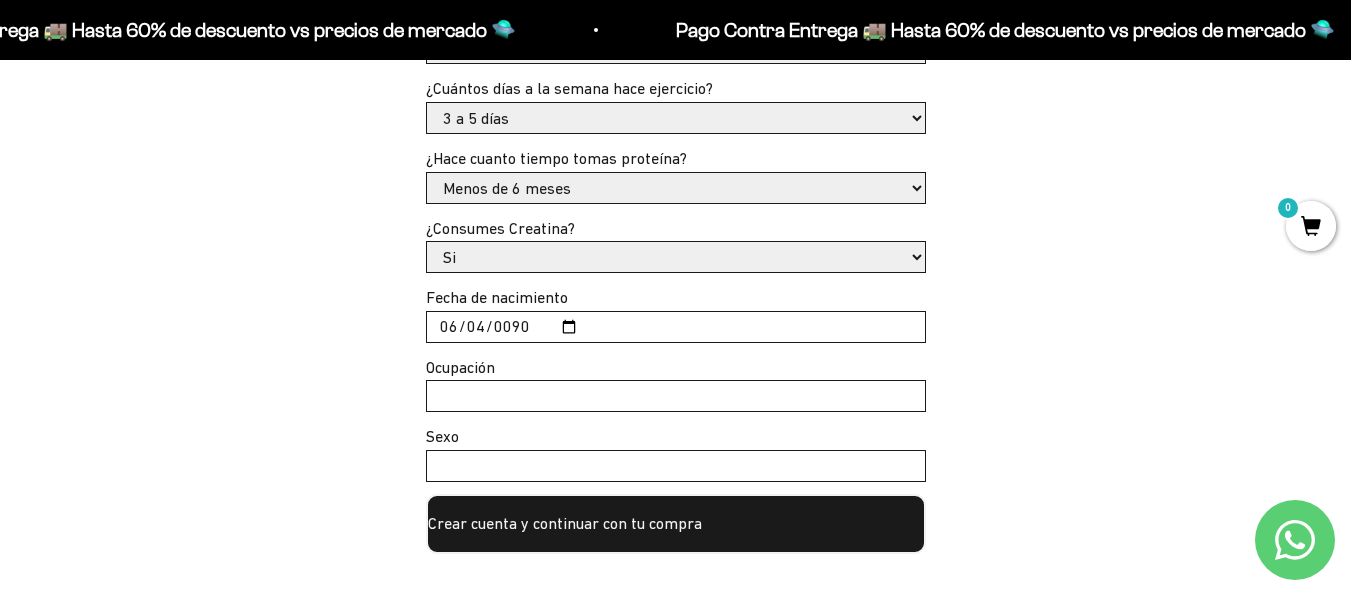 click on "0090-06-04" at bounding box center (676, 327) 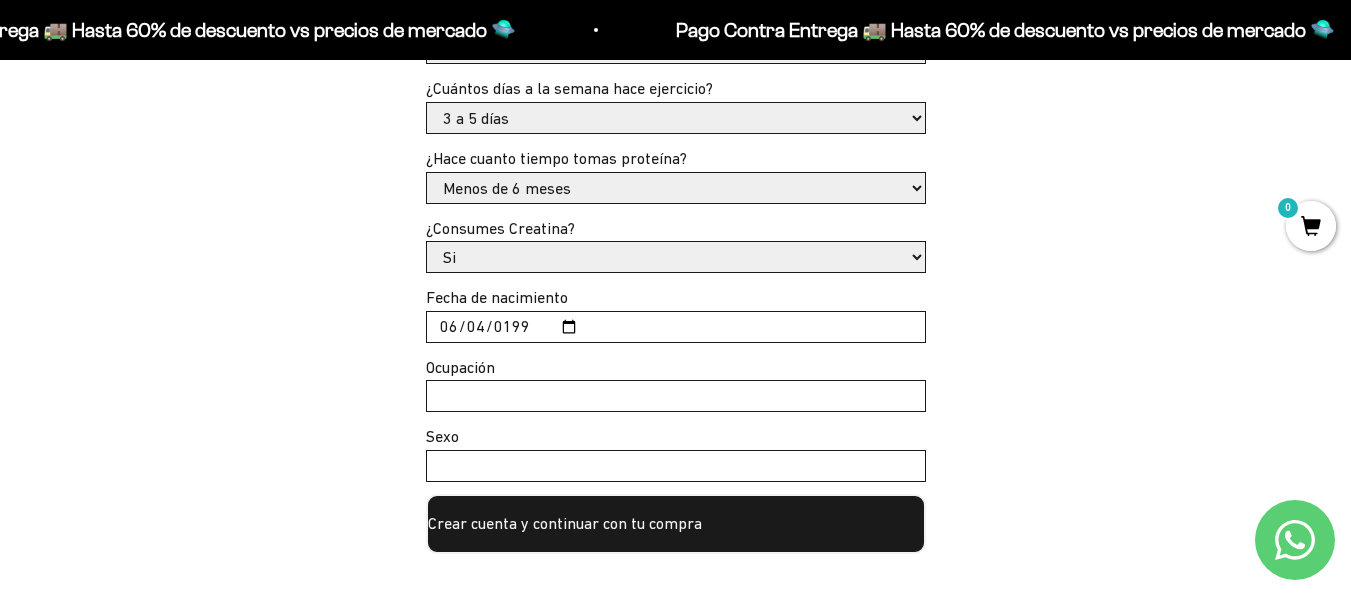 type on "1990-06-04" 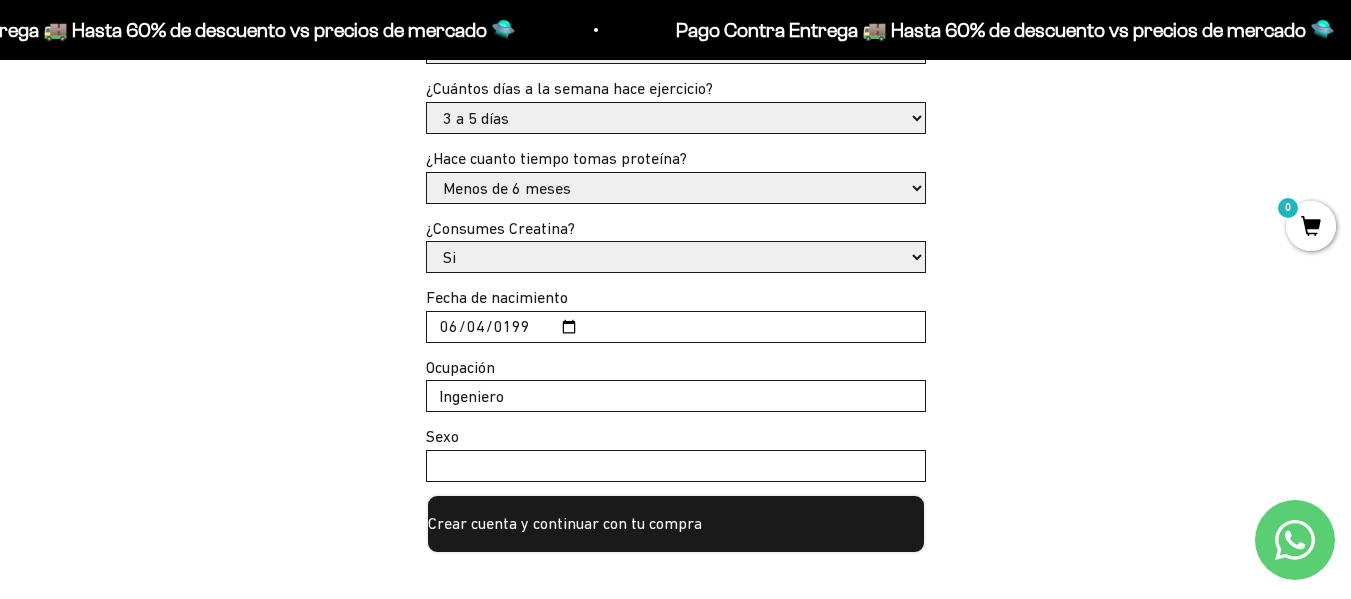 type on "Ingeniero" 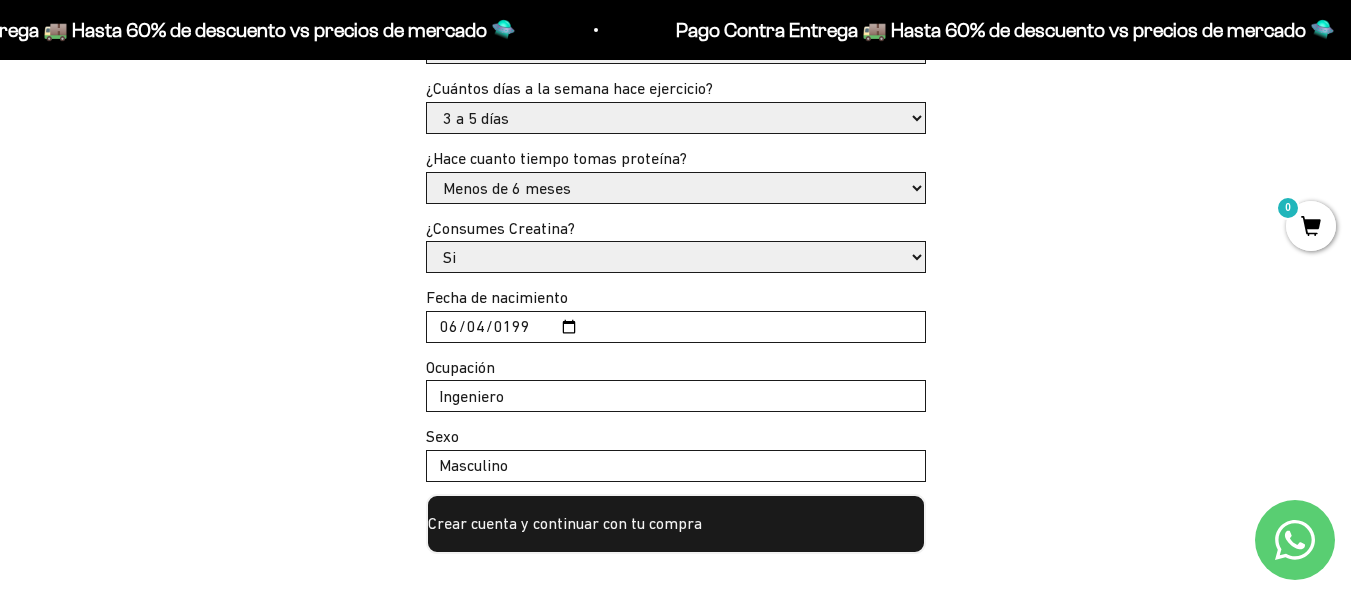 type on "Masculino" 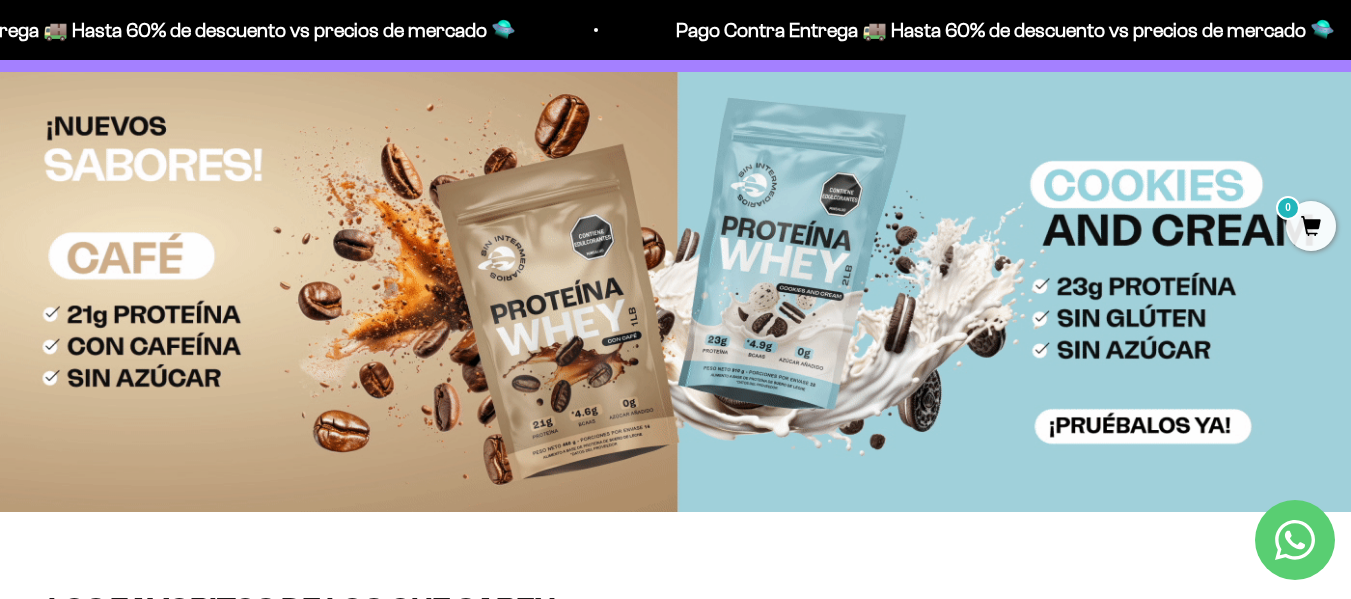scroll, scrollTop: 0, scrollLeft: 0, axis: both 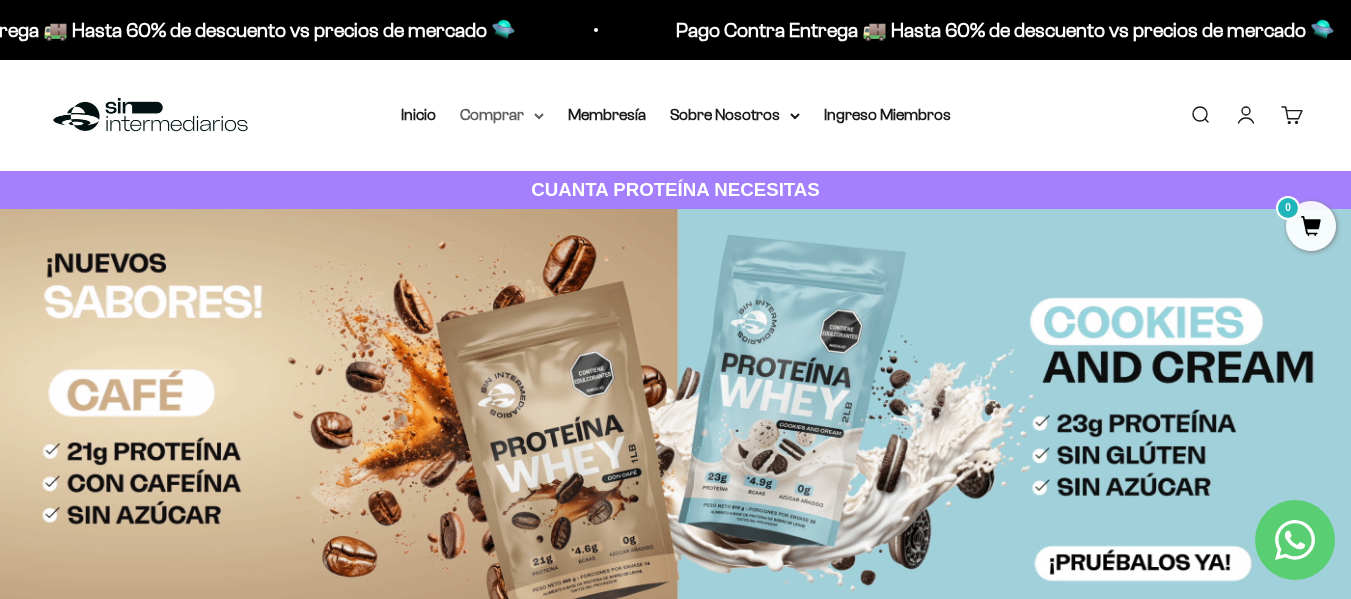 click on "Comprar" at bounding box center [502, 115] 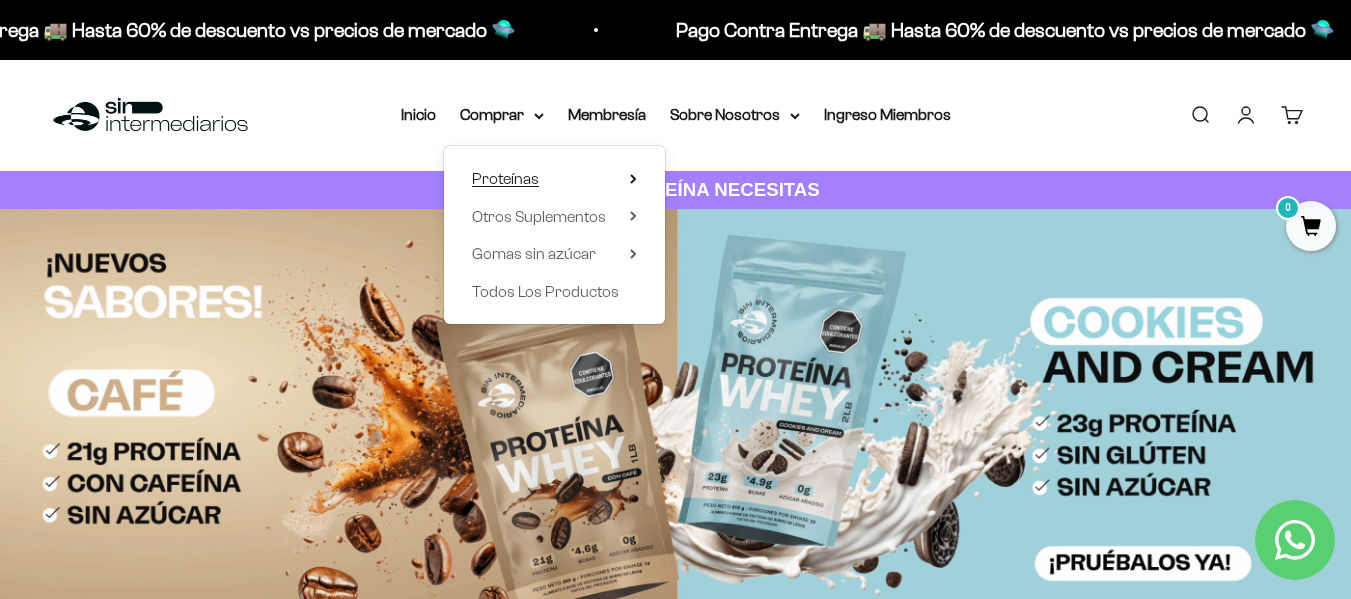 click on "Proteínas" at bounding box center [505, 178] 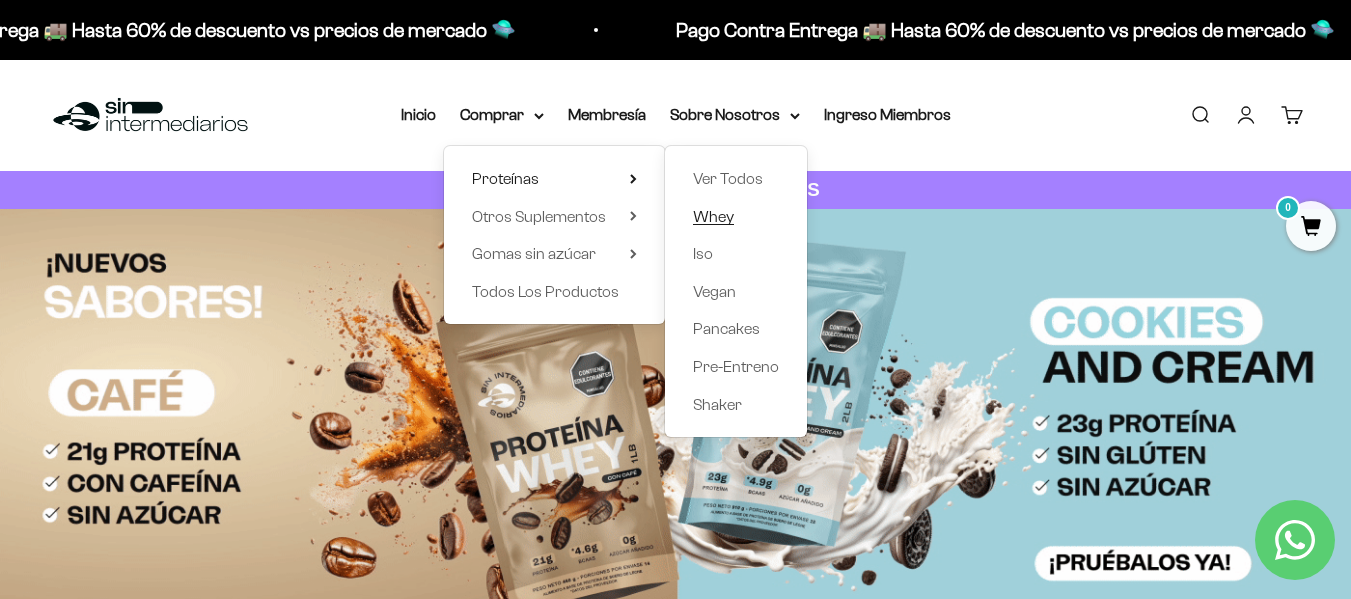 click on "Whey" at bounding box center [713, 216] 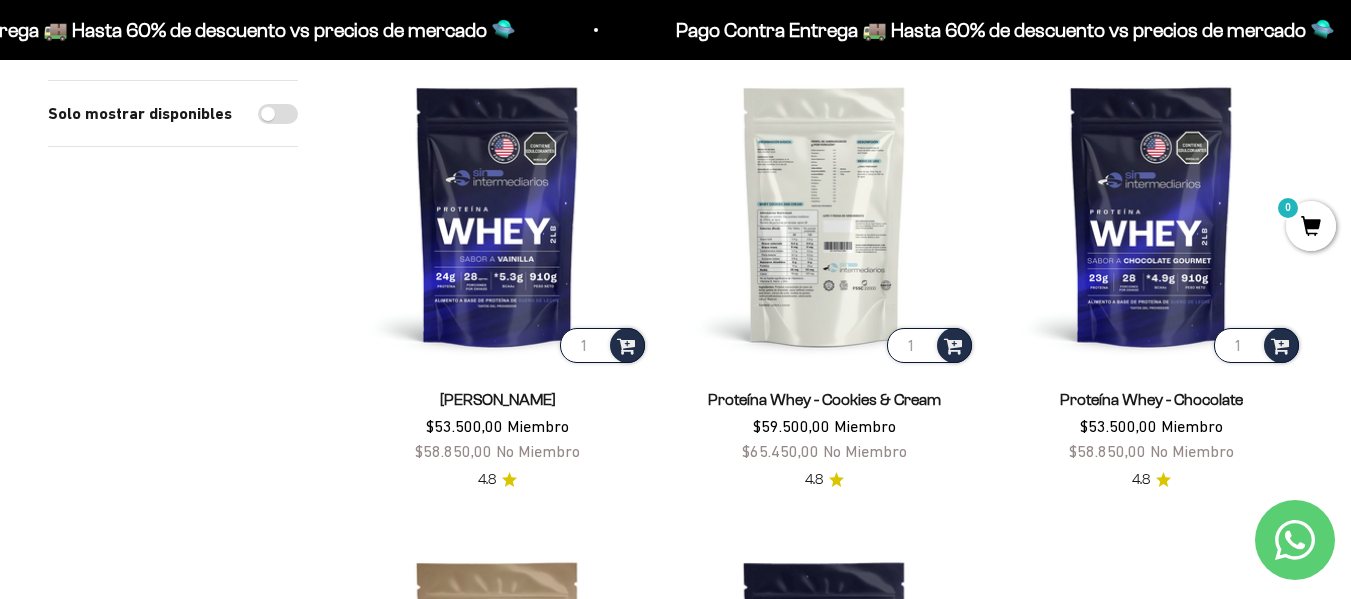 scroll, scrollTop: 252, scrollLeft: 0, axis: vertical 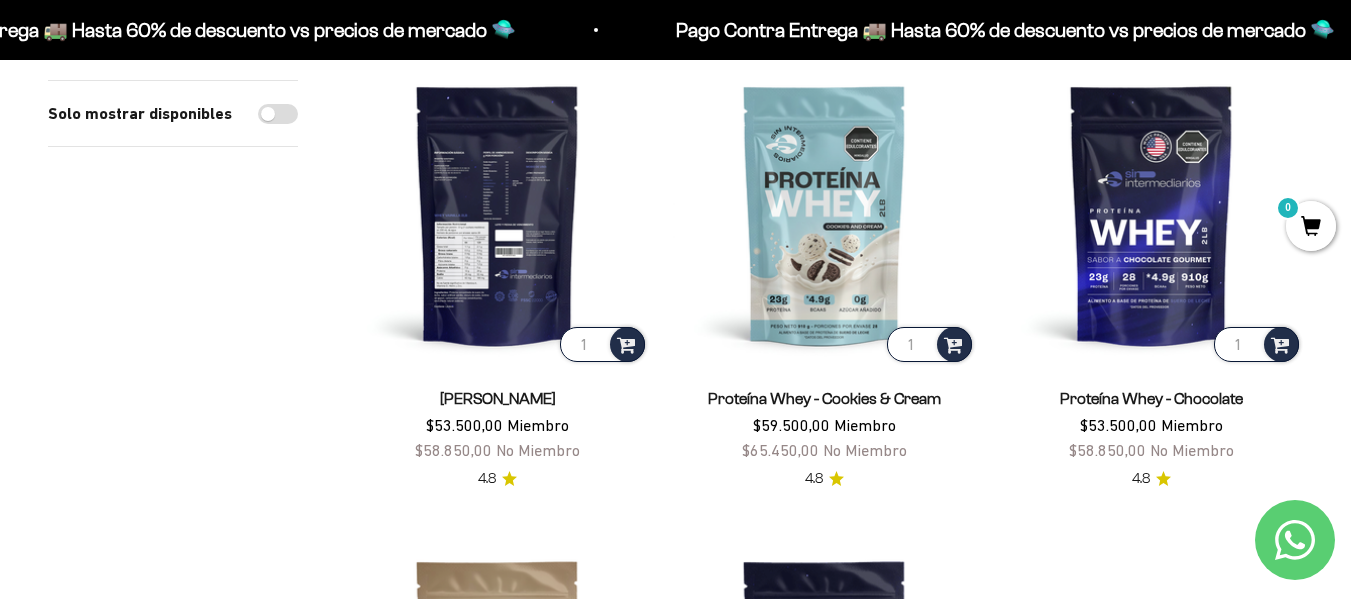 click at bounding box center [497, 214] 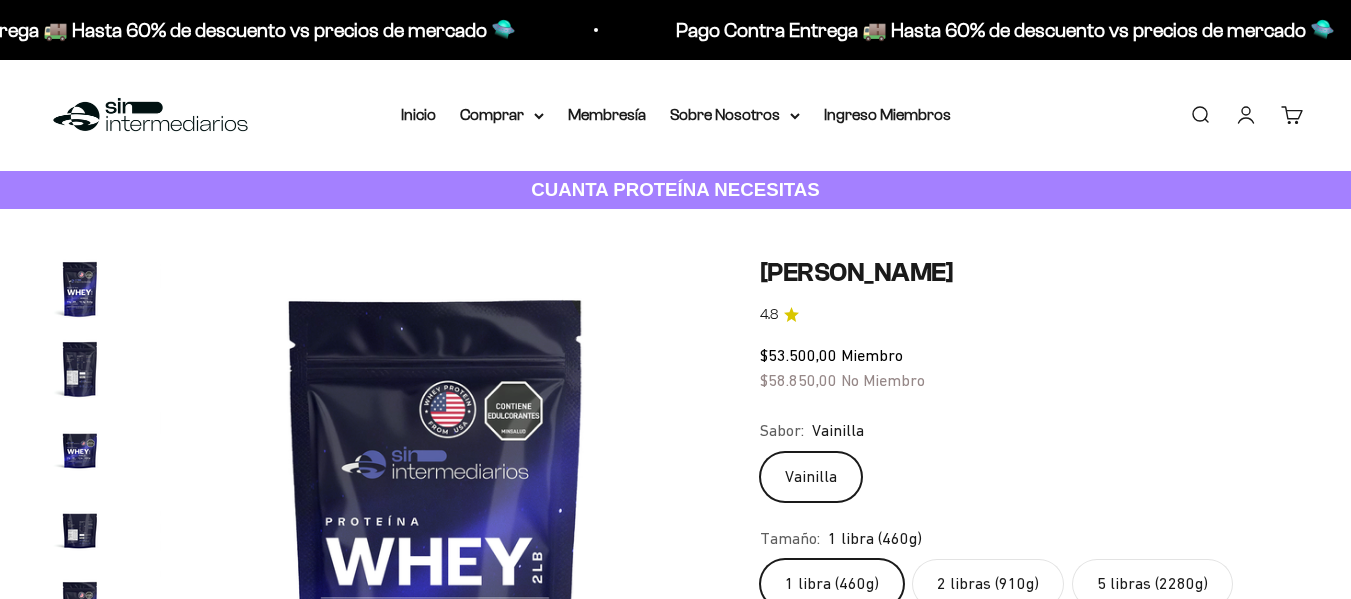 scroll, scrollTop: 0, scrollLeft: 0, axis: both 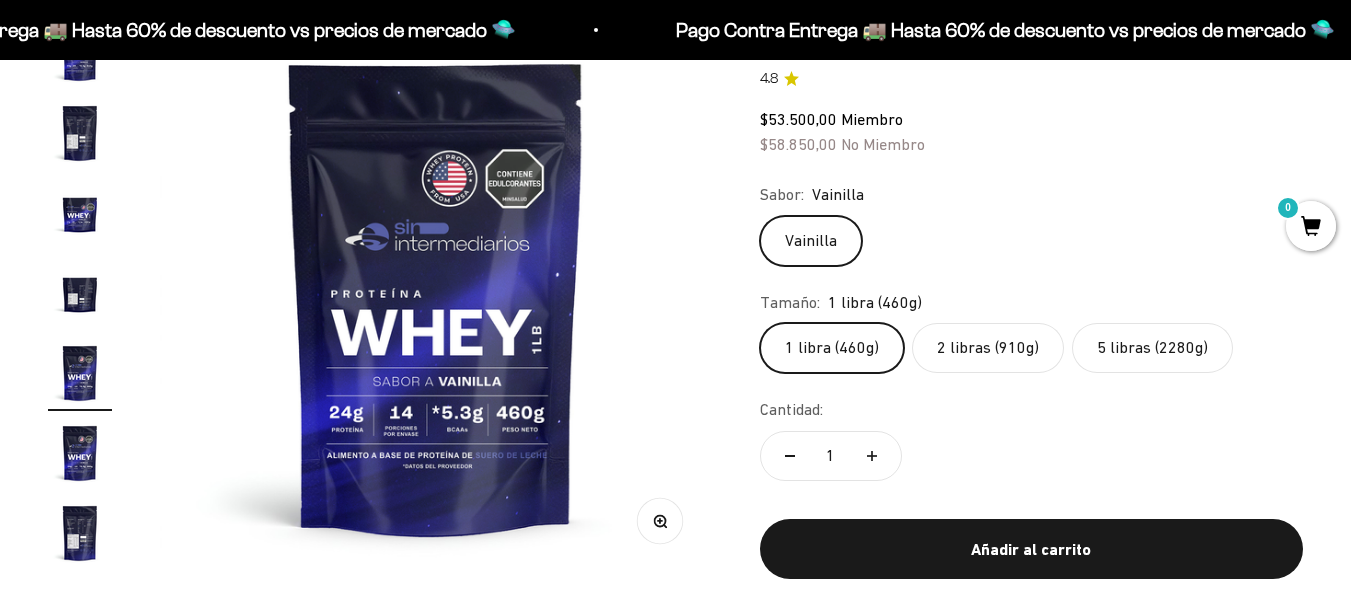 click on "2 libras (910g)" 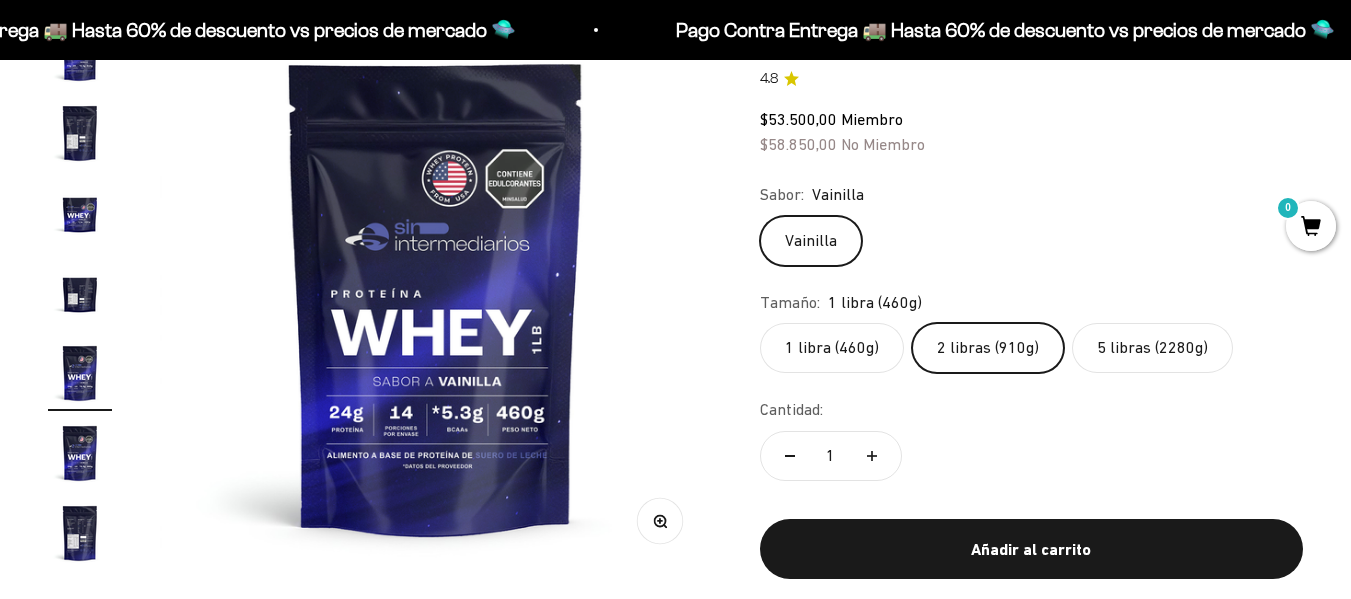 scroll, scrollTop: 0, scrollLeft: 0, axis: both 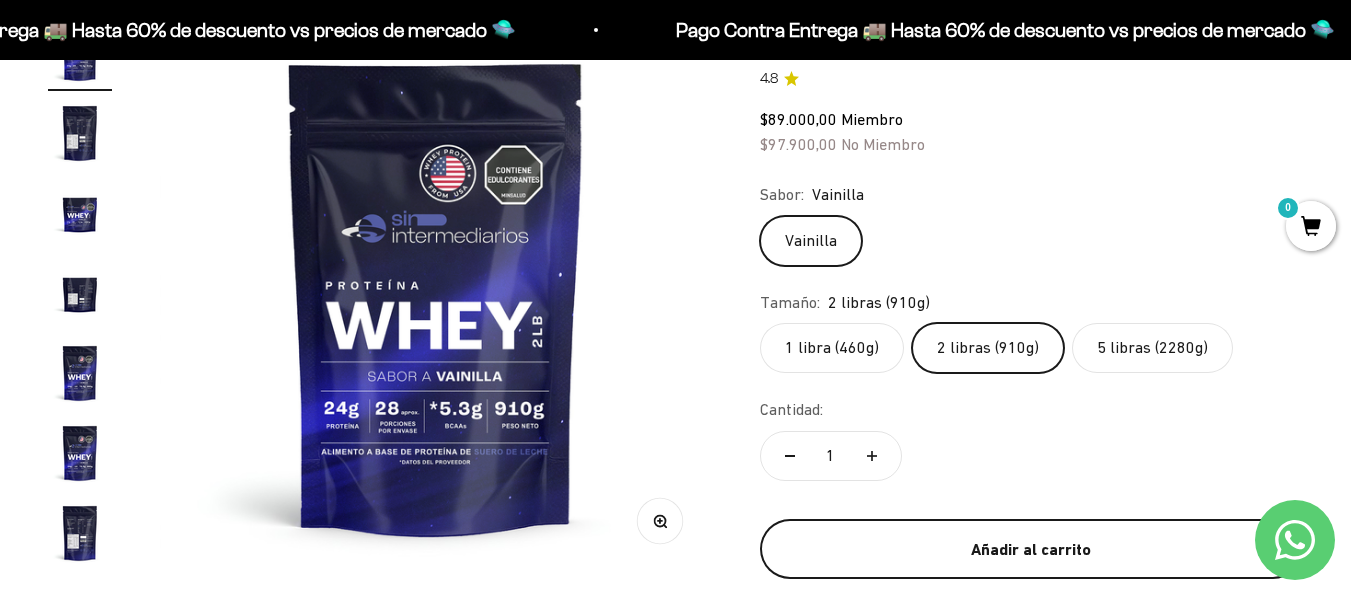 click on "Añadir al carrito" at bounding box center (1031, 550) 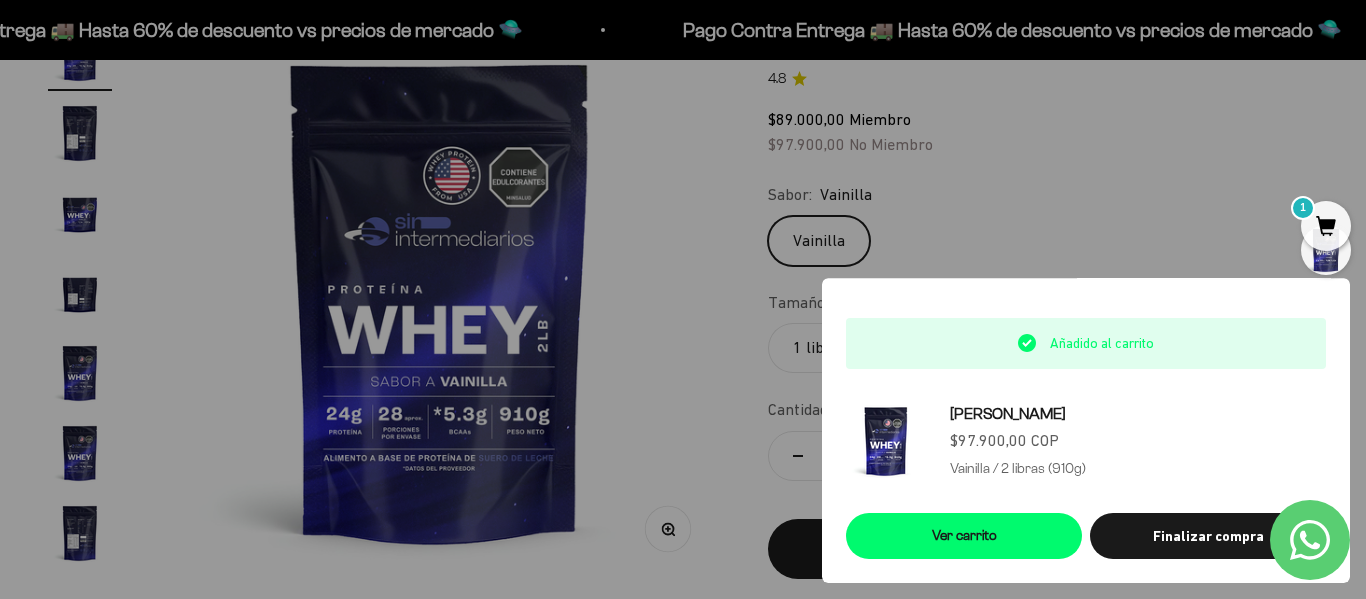click at bounding box center [683, 299] 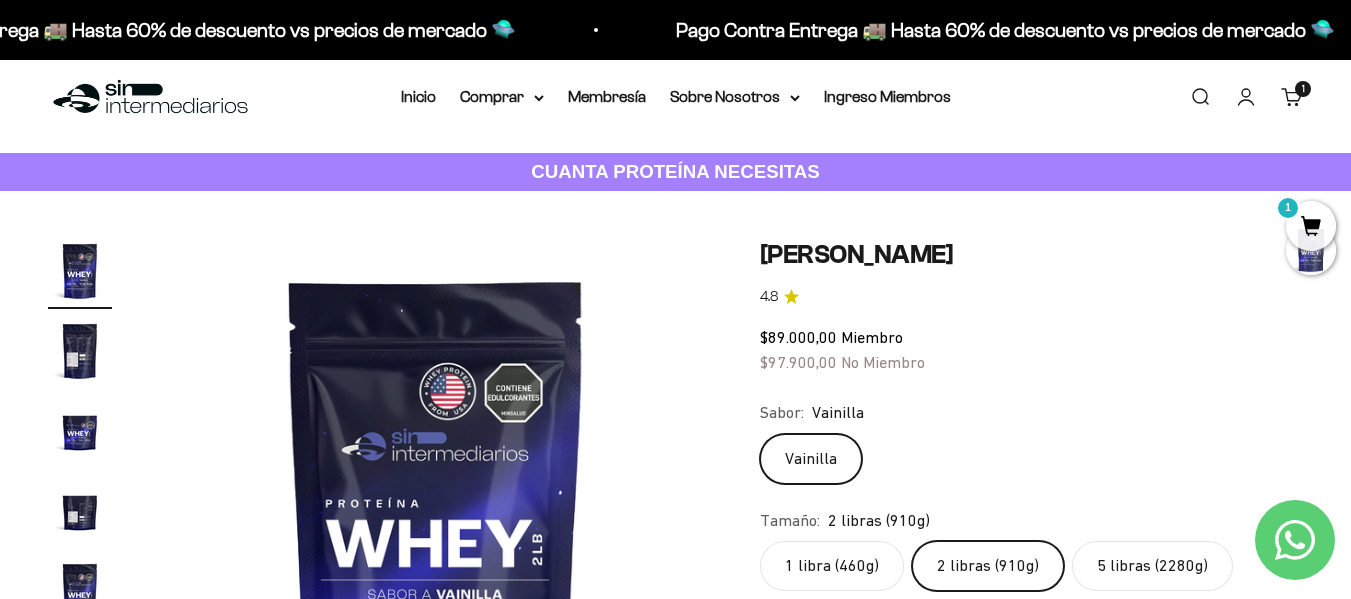 scroll, scrollTop: 0, scrollLeft: 0, axis: both 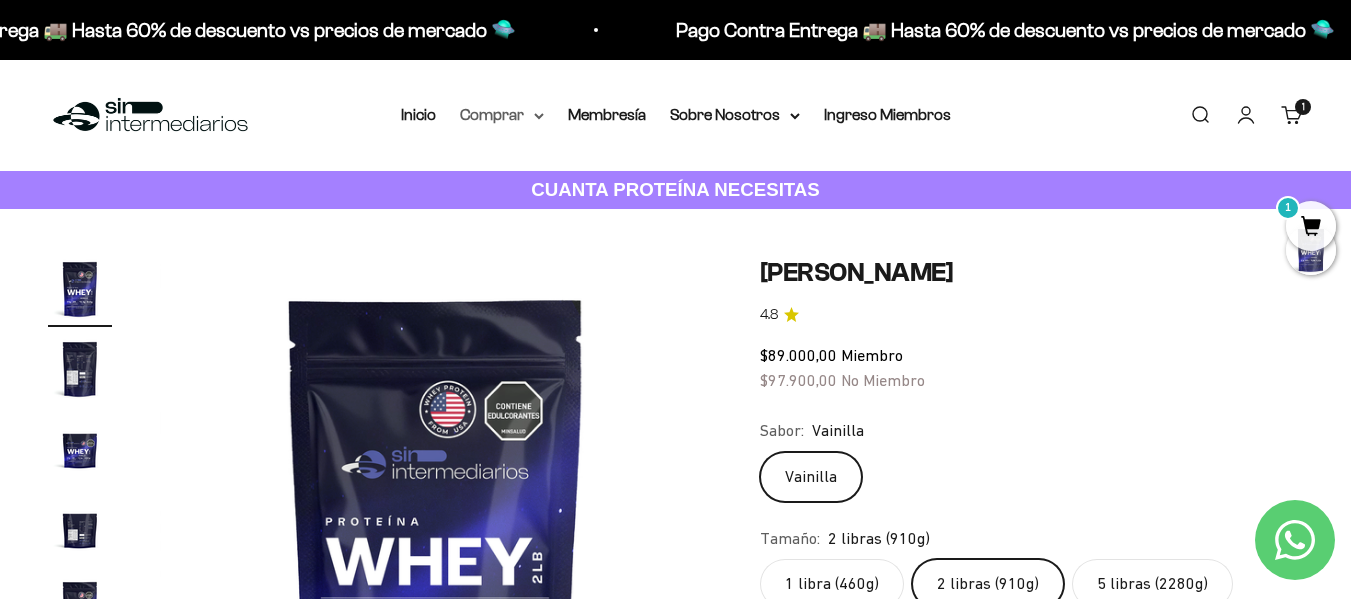 click on "Comprar" at bounding box center [502, 115] 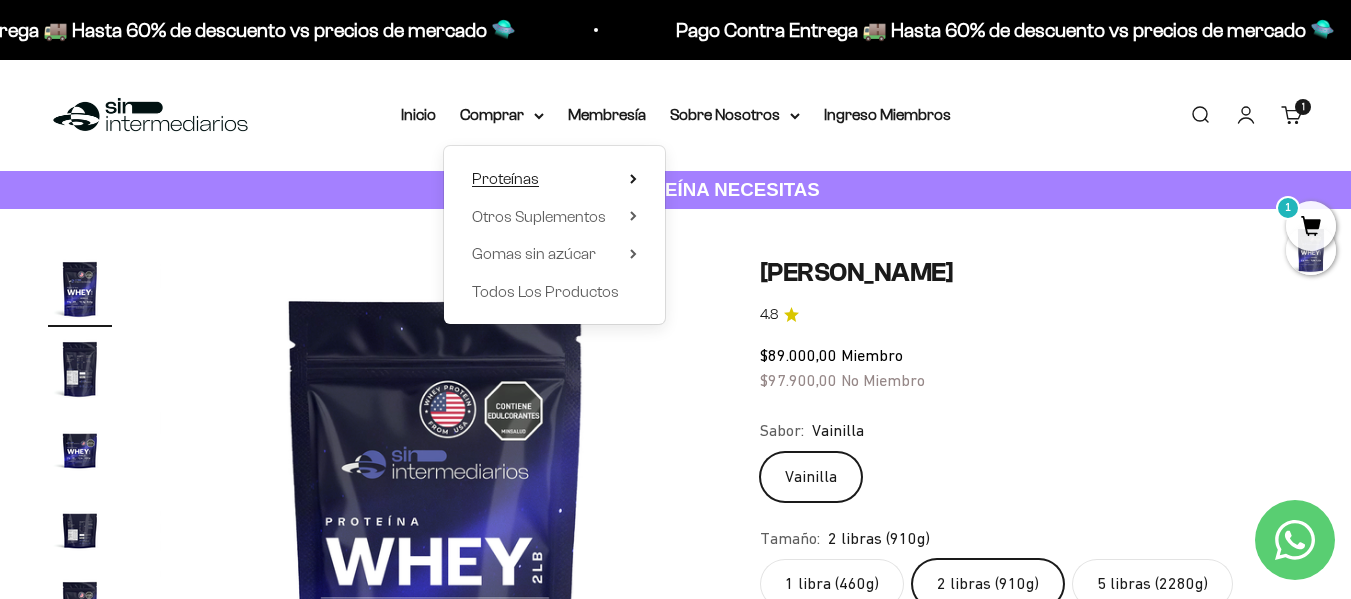 click on "Proteínas" at bounding box center (505, 178) 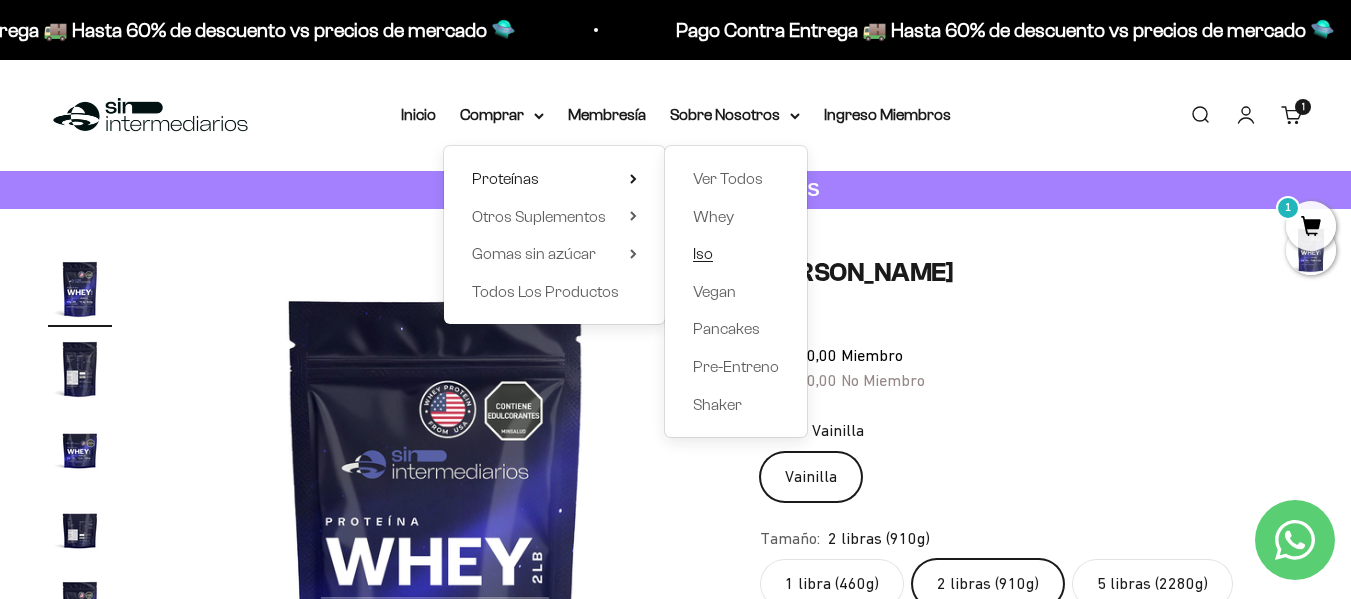 click on "Iso" at bounding box center [703, 253] 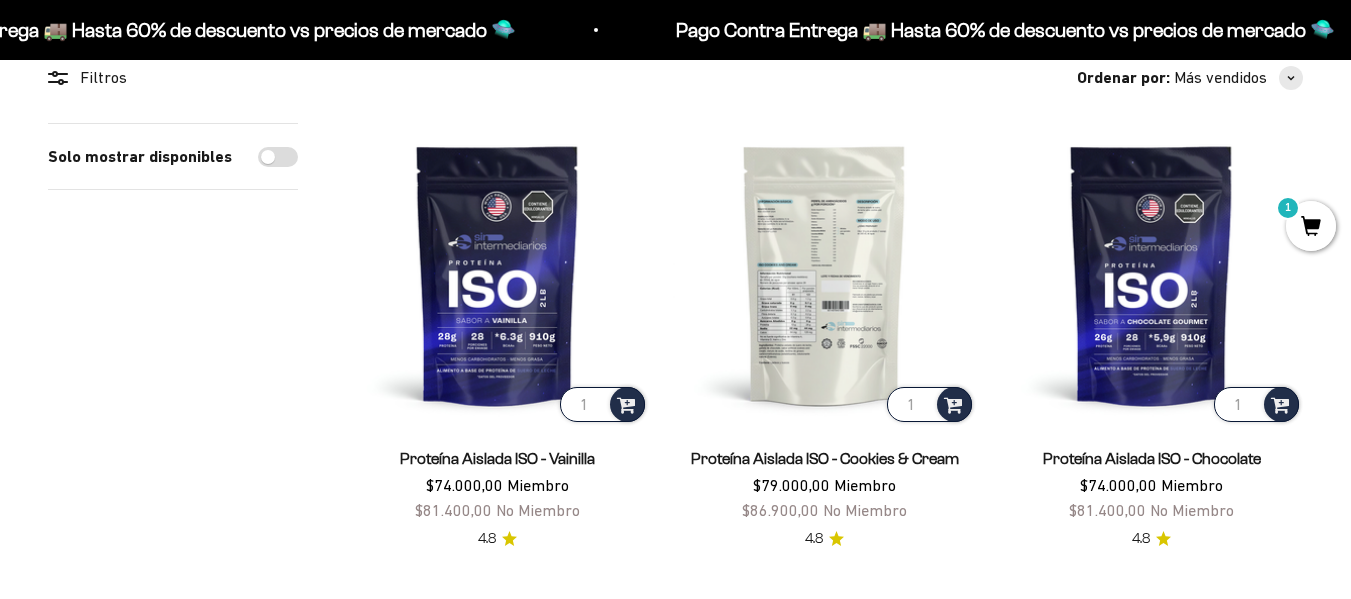 scroll, scrollTop: 193, scrollLeft: 0, axis: vertical 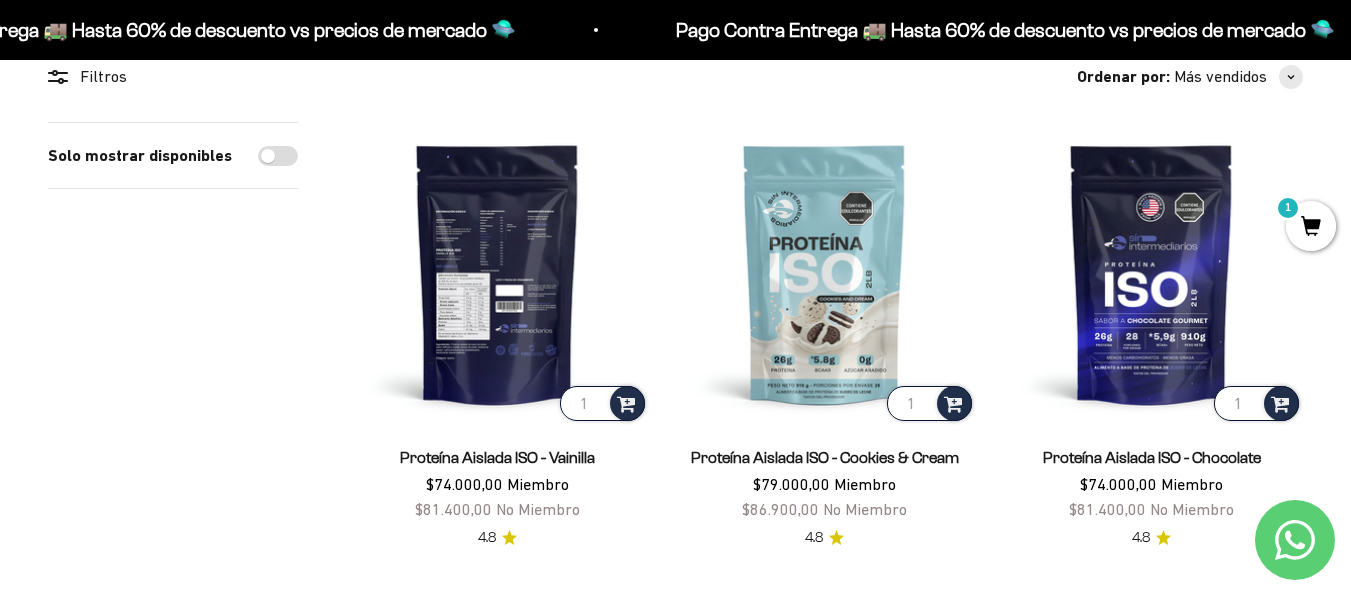 click at bounding box center (497, 273) 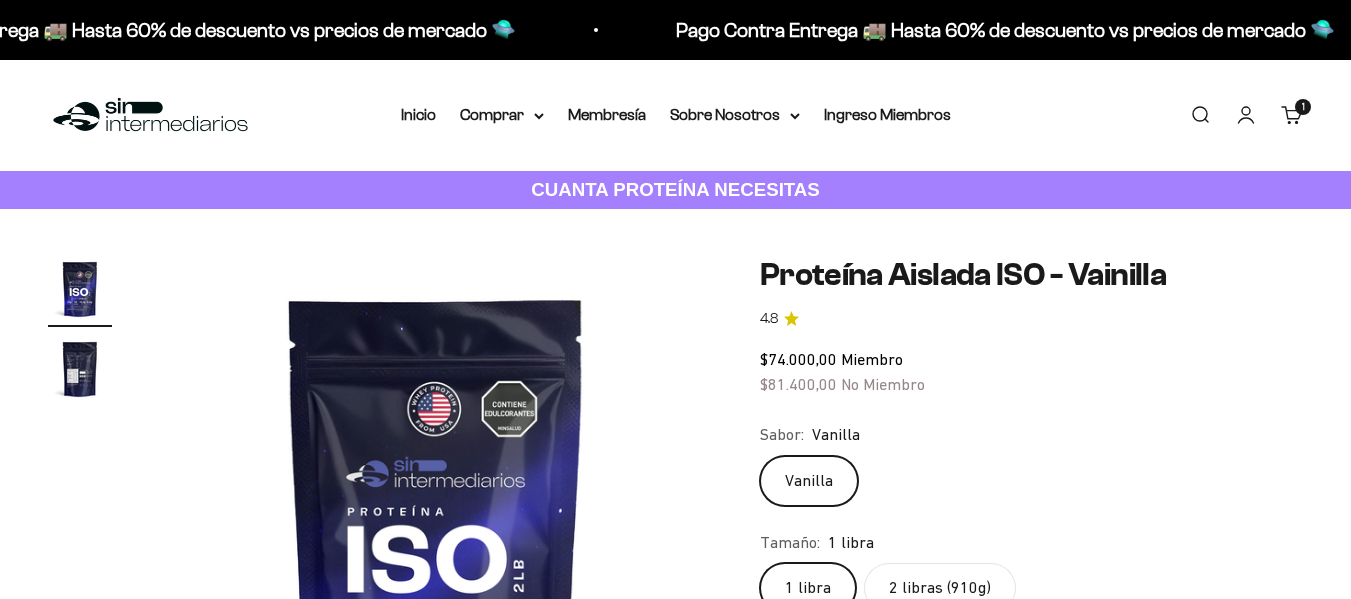 scroll, scrollTop: 0, scrollLeft: 0, axis: both 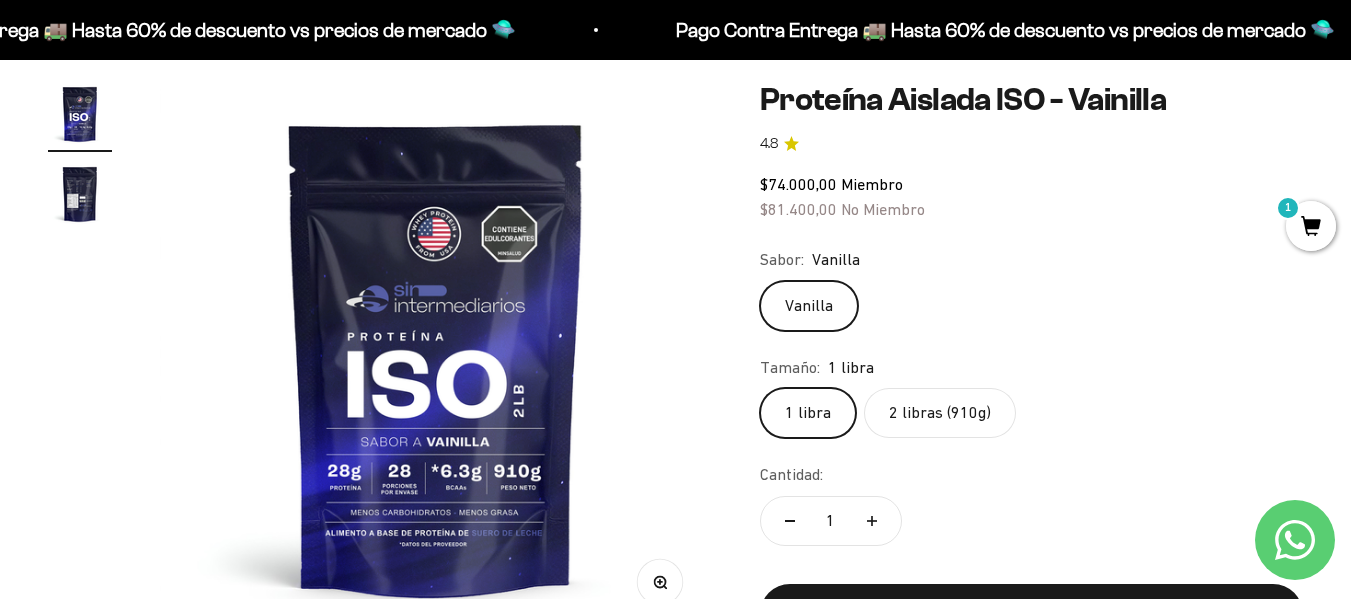 click on "2 libras (910g)" 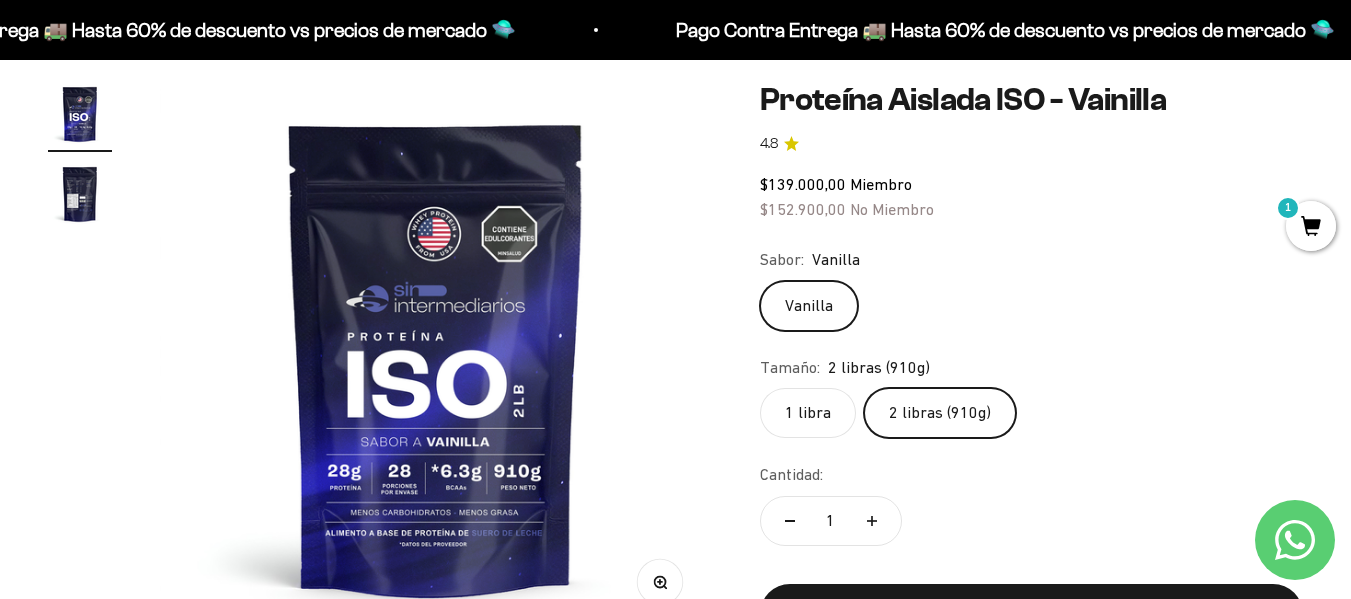 click on "1 libra" 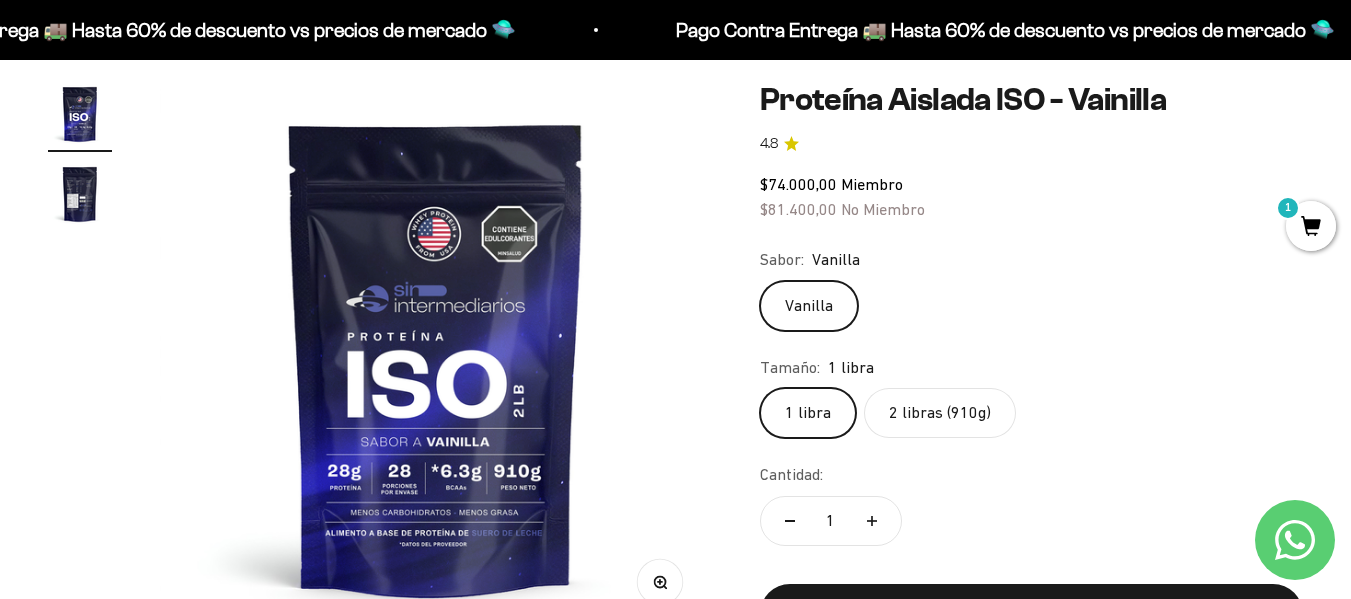 click on "2 libras (910g)" 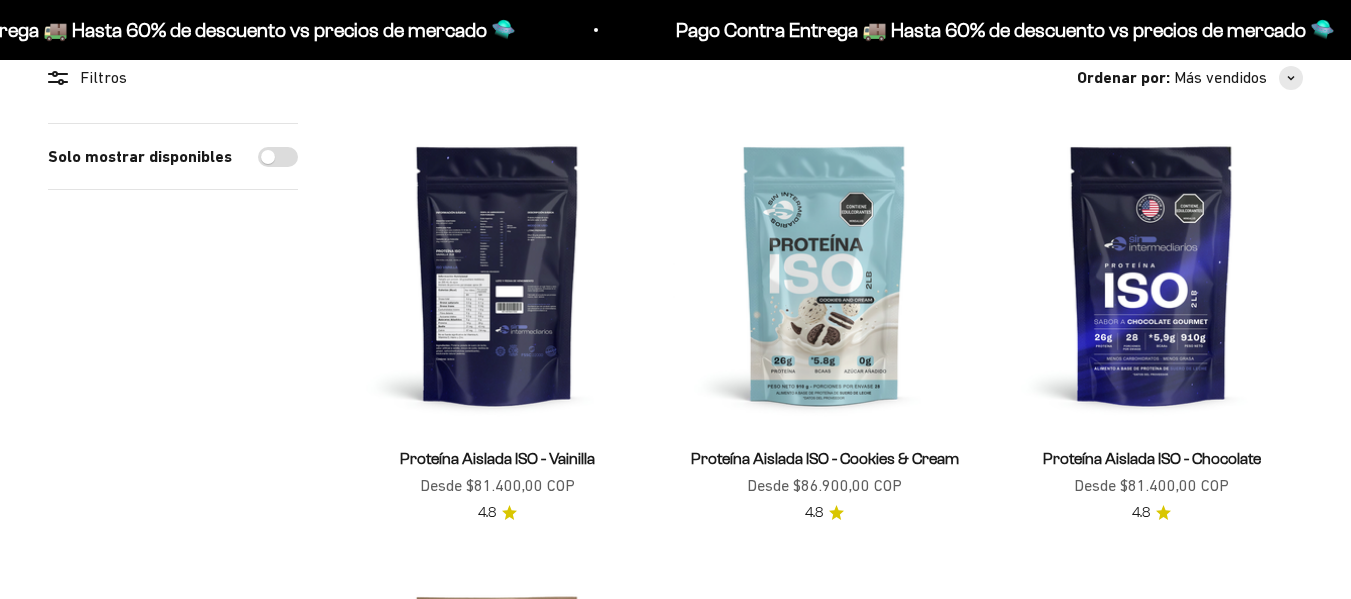 scroll, scrollTop: 192, scrollLeft: 0, axis: vertical 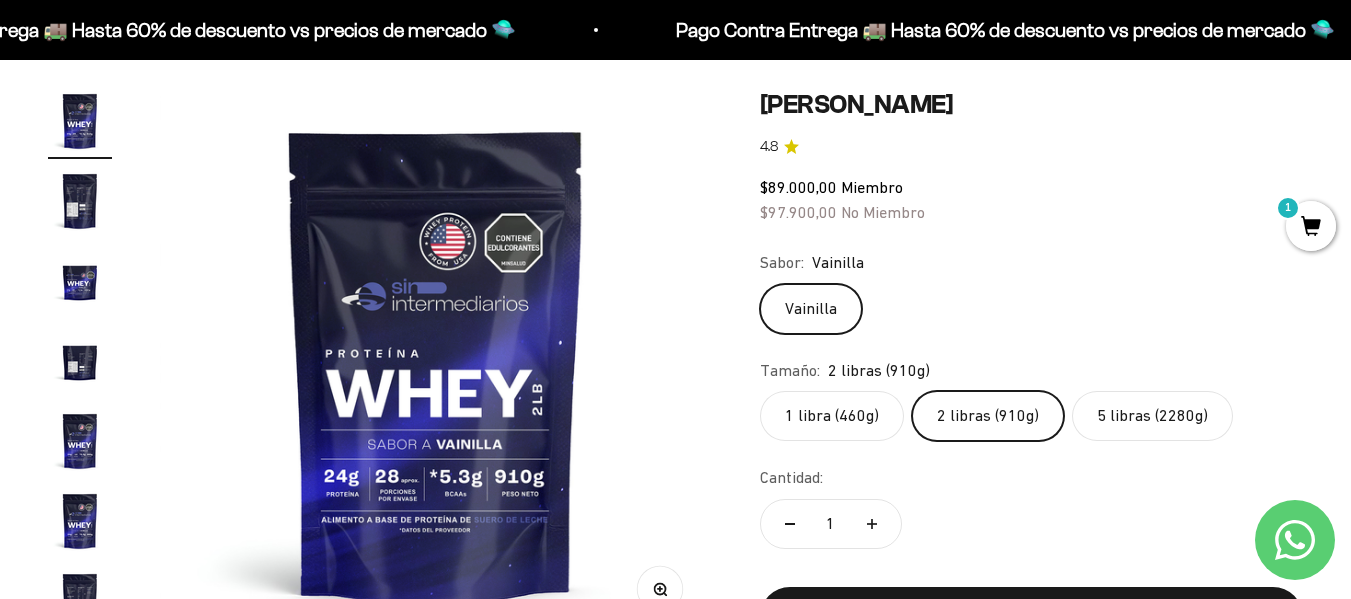 click on "1 libra (460g)" 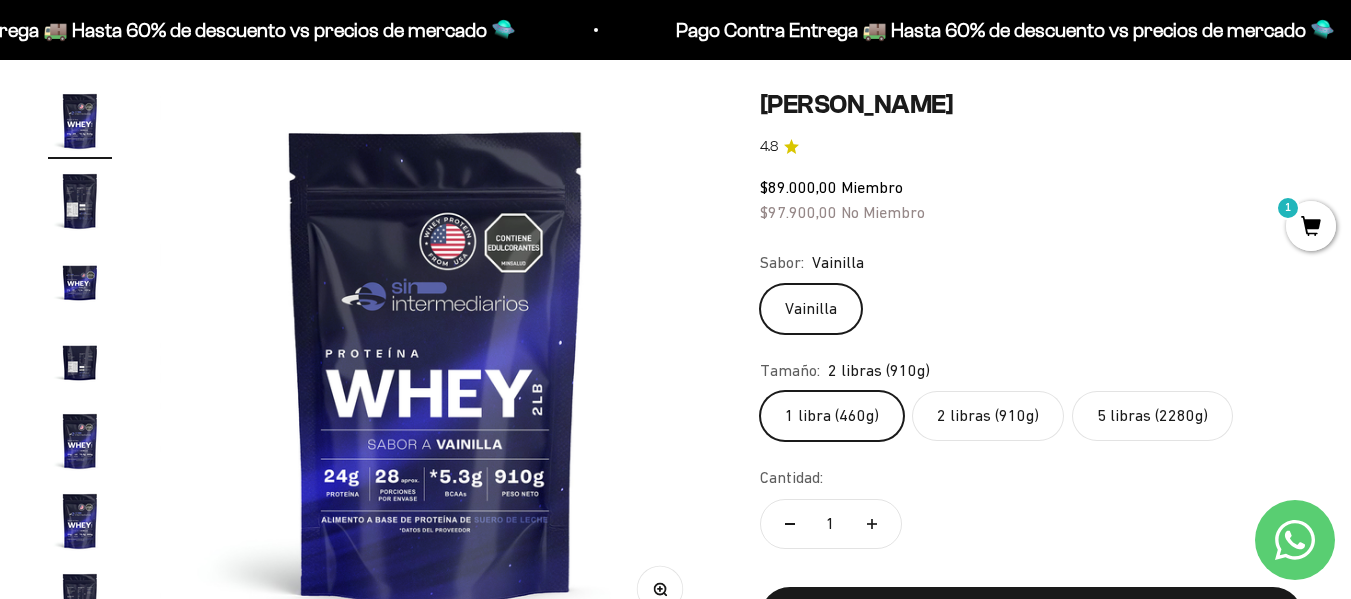 scroll, scrollTop: 0, scrollLeft: 2255, axis: horizontal 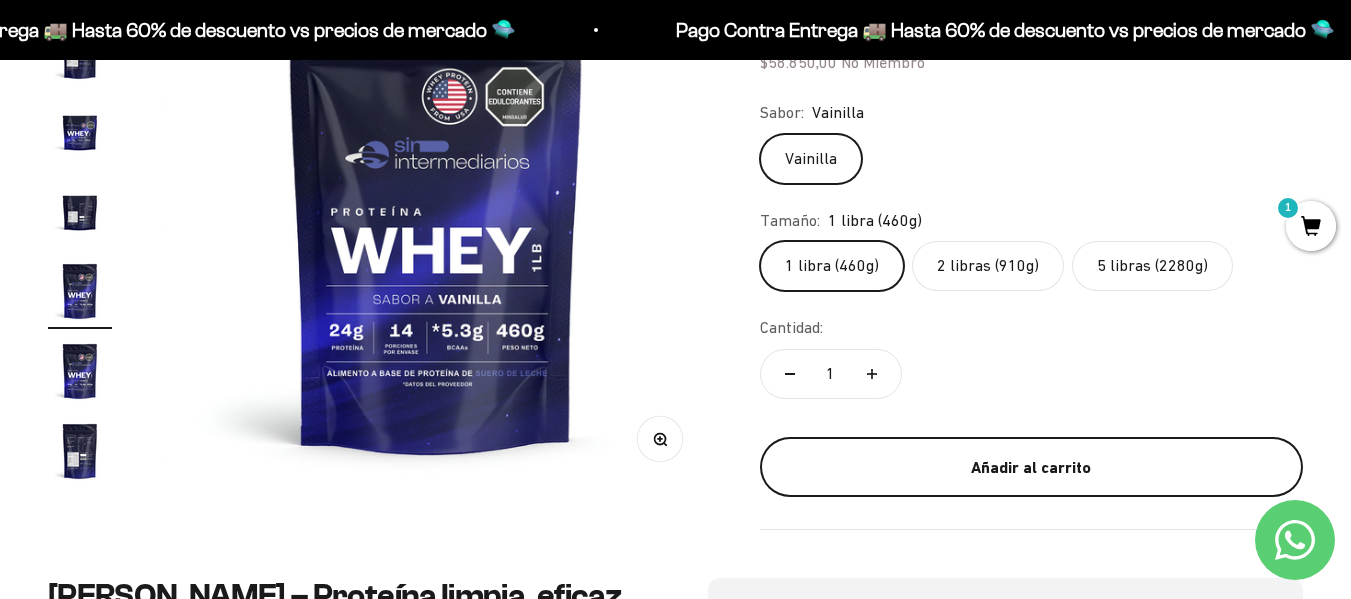 click on "Añadir al carrito" at bounding box center (1031, 468) 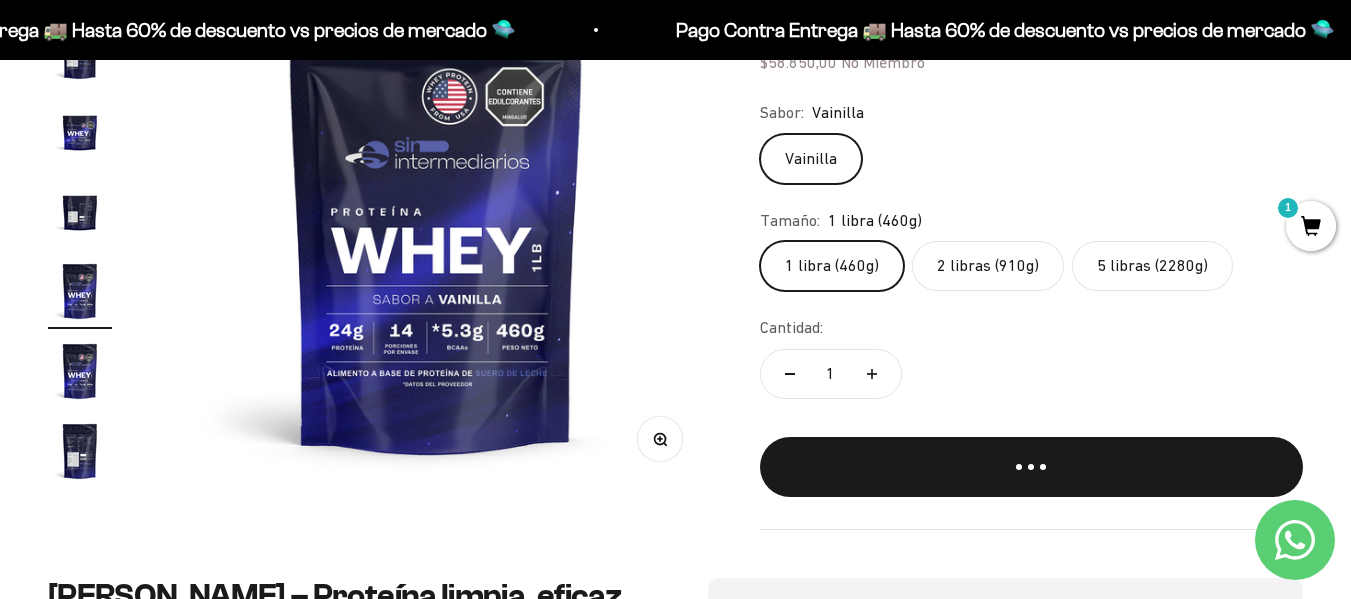 scroll, scrollTop: 0, scrollLeft: 2288, axis: horizontal 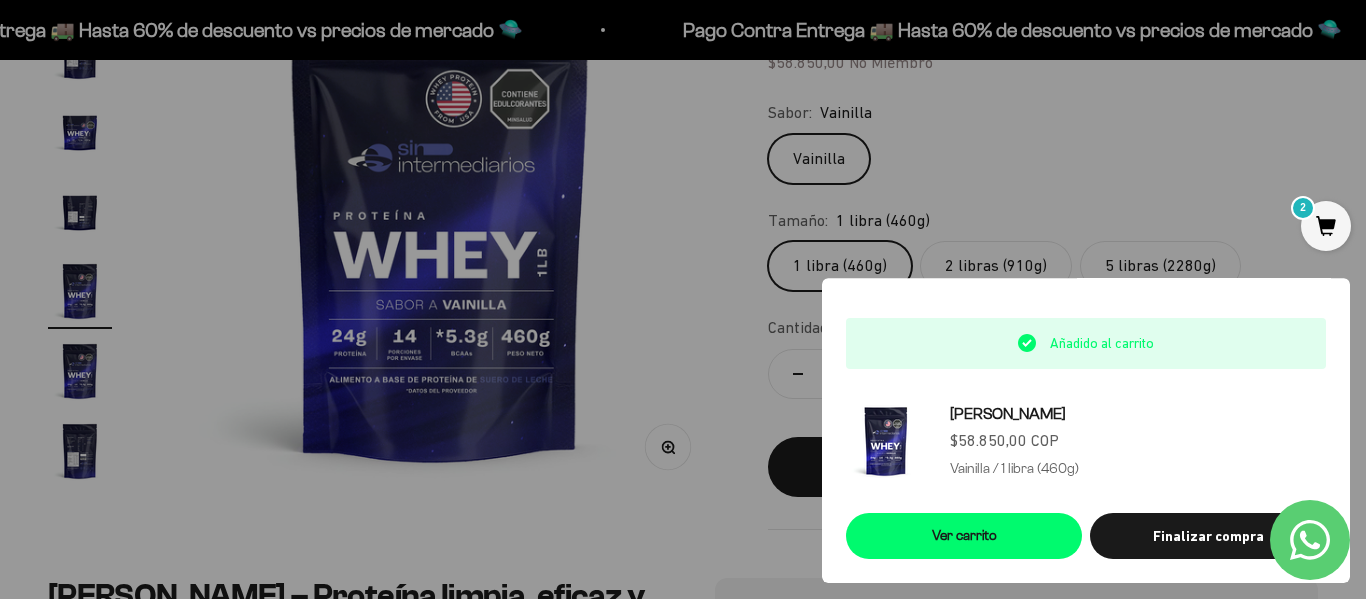 click at bounding box center [683, 299] 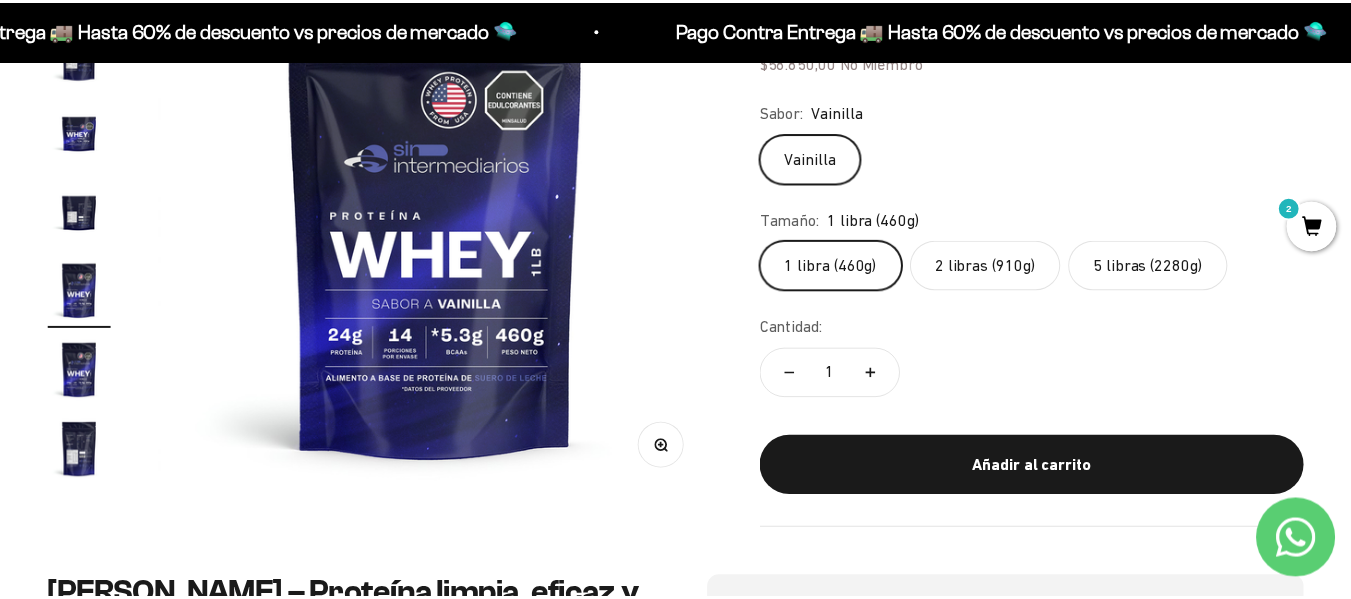 scroll, scrollTop: 0, scrollLeft: 2255, axis: horizontal 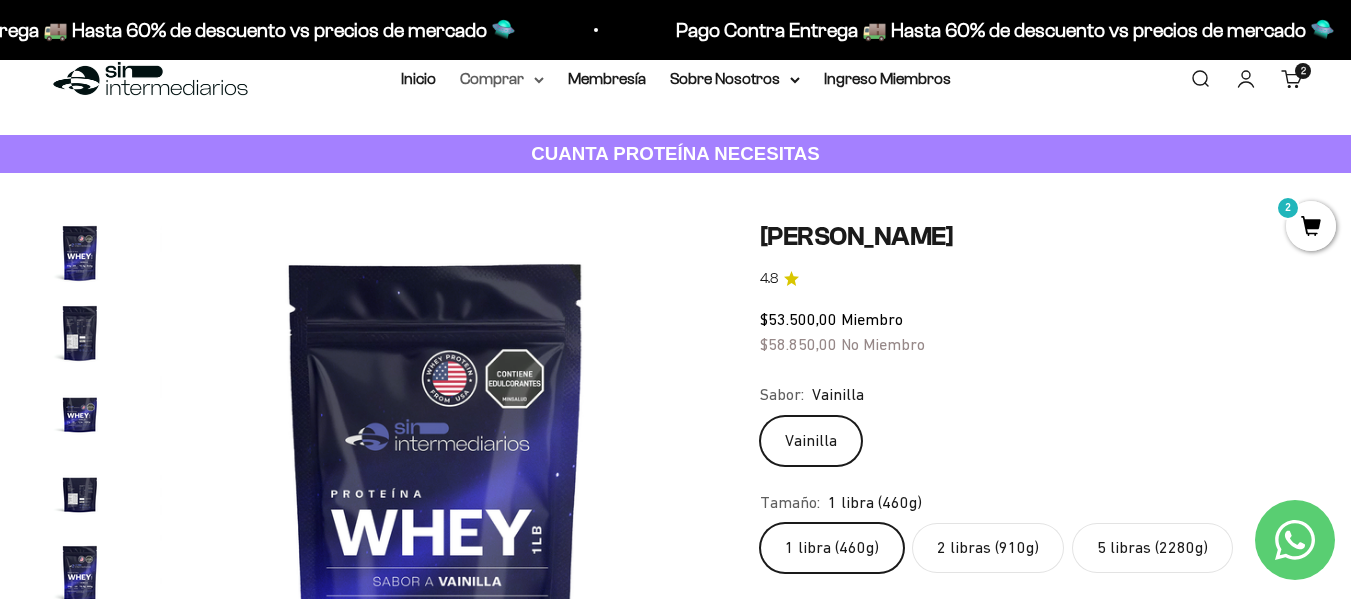 click on "Comprar" at bounding box center (502, 79) 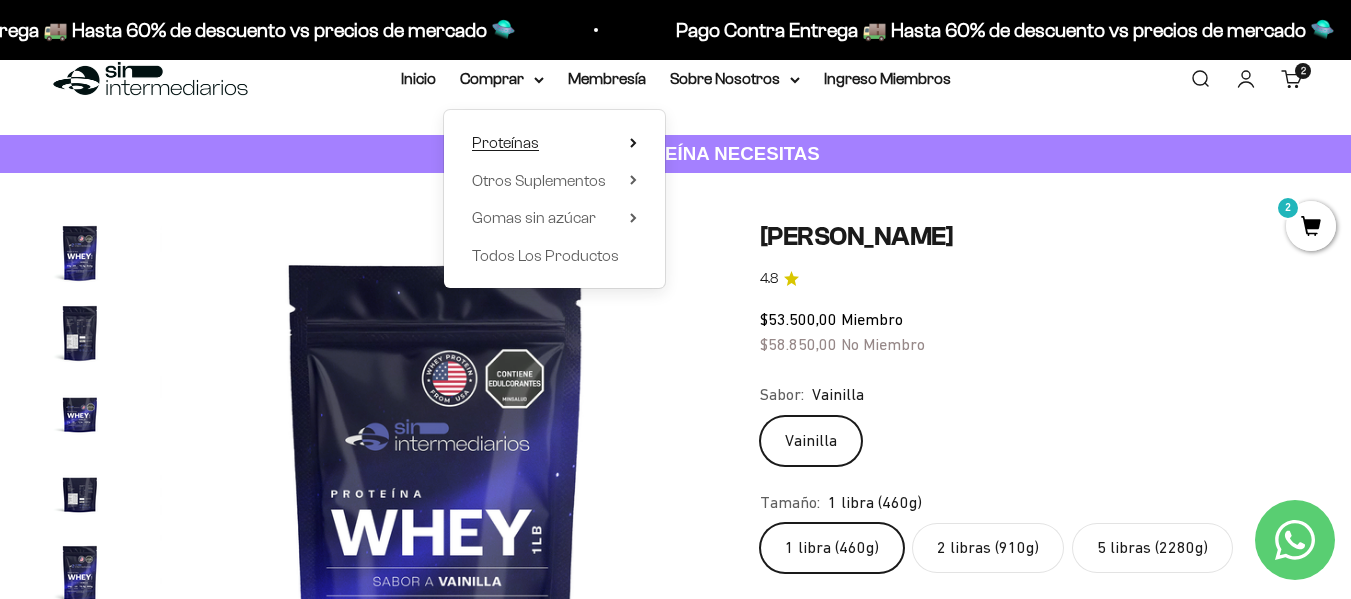click 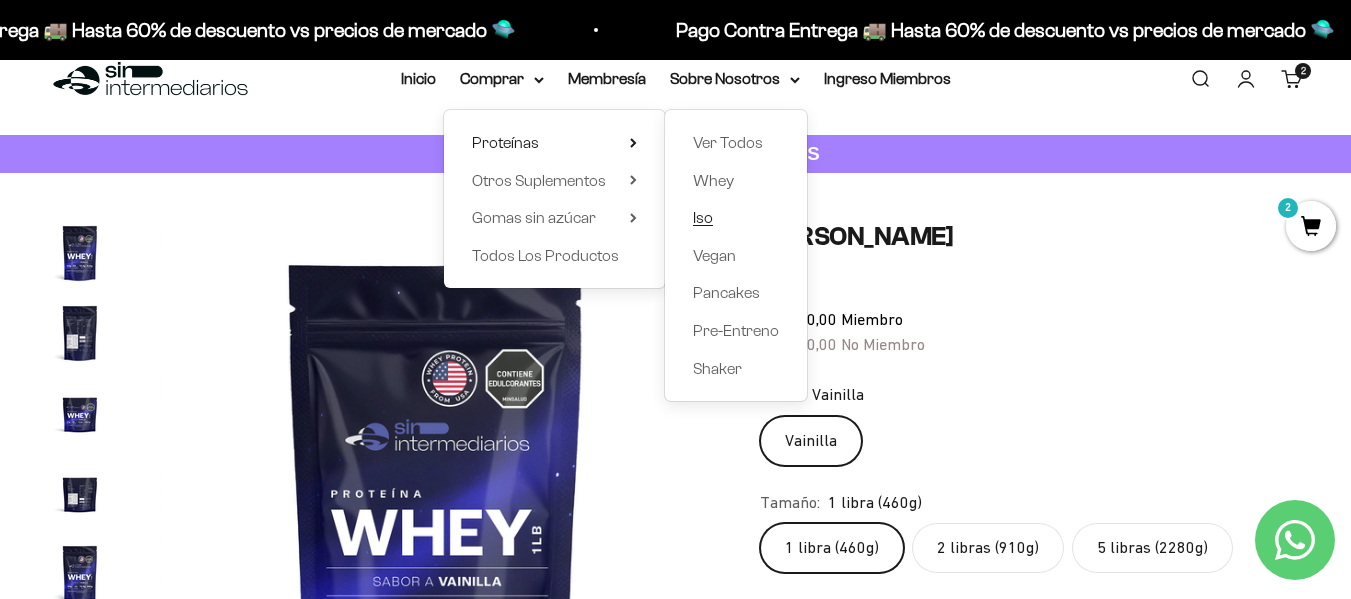 click on "Iso" at bounding box center (703, 217) 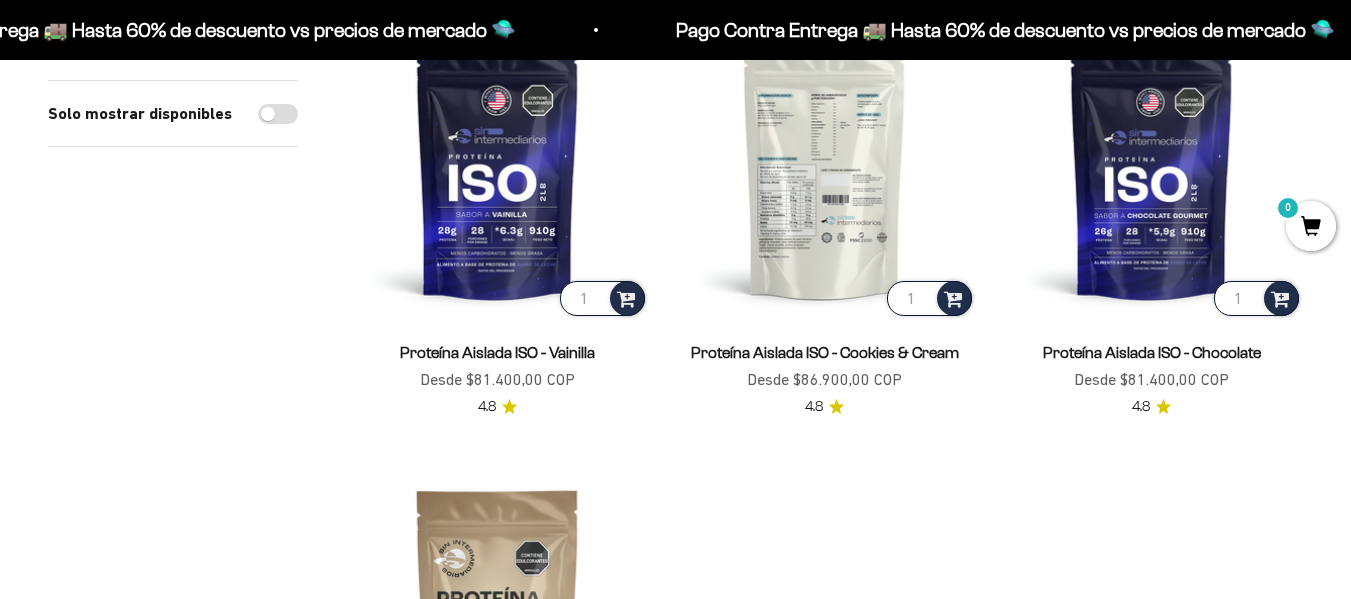 scroll, scrollTop: 299, scrollLeft: 0, axis: vertical 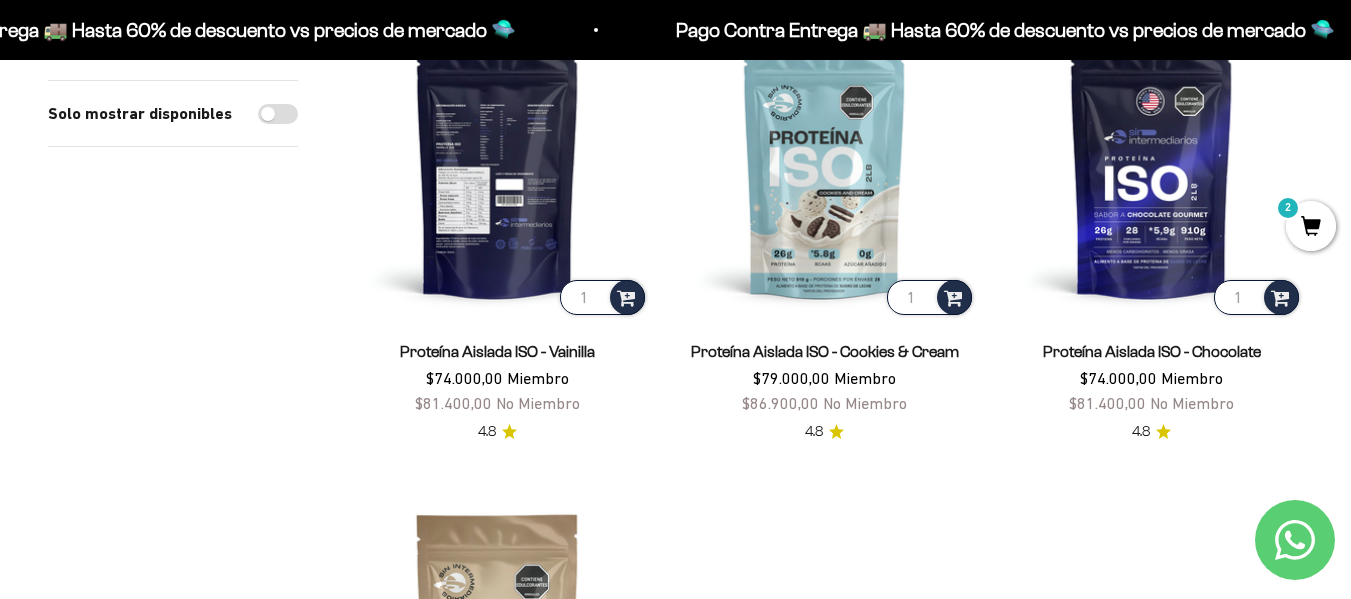 click at bounding box center [497, 167] 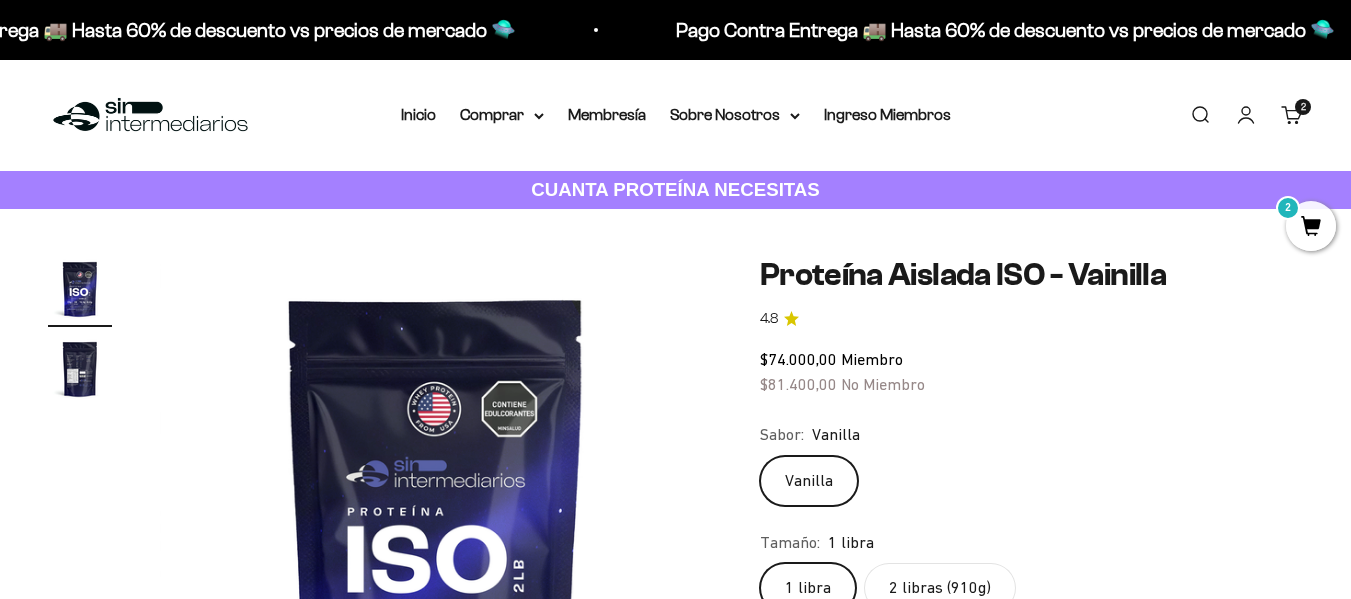 scroll, scrollTop: 44, scrollLeft: 0, axis: vertical 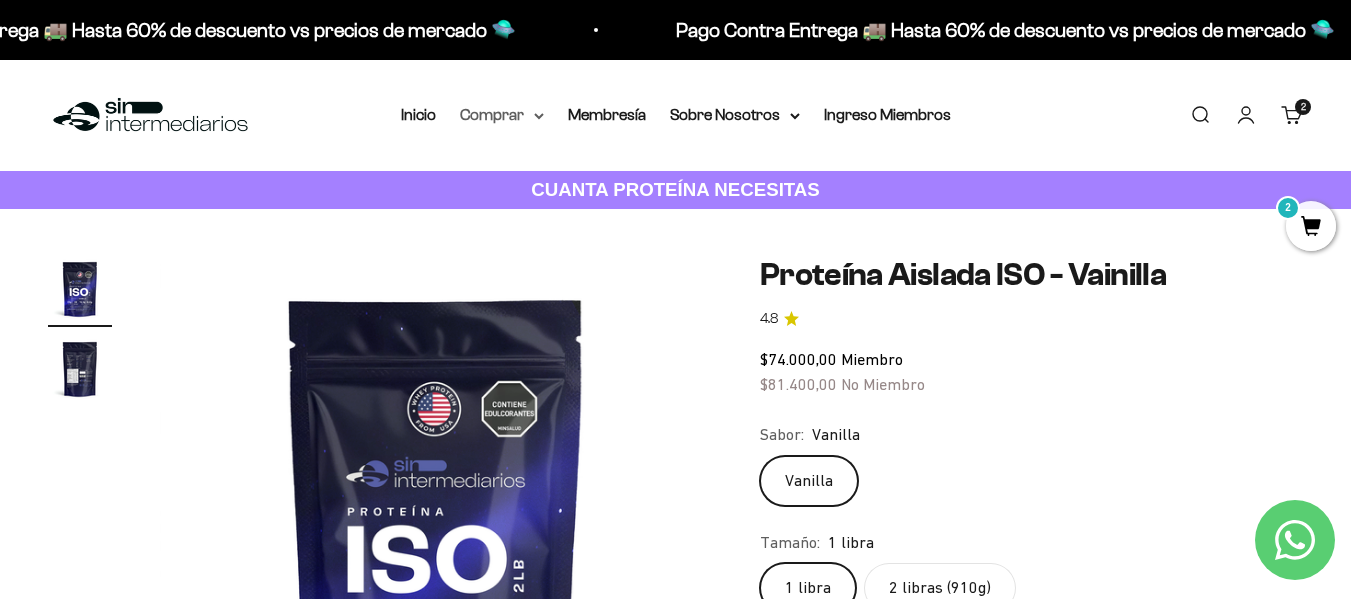 click on "Comprar" at bounding box center [502, 115] 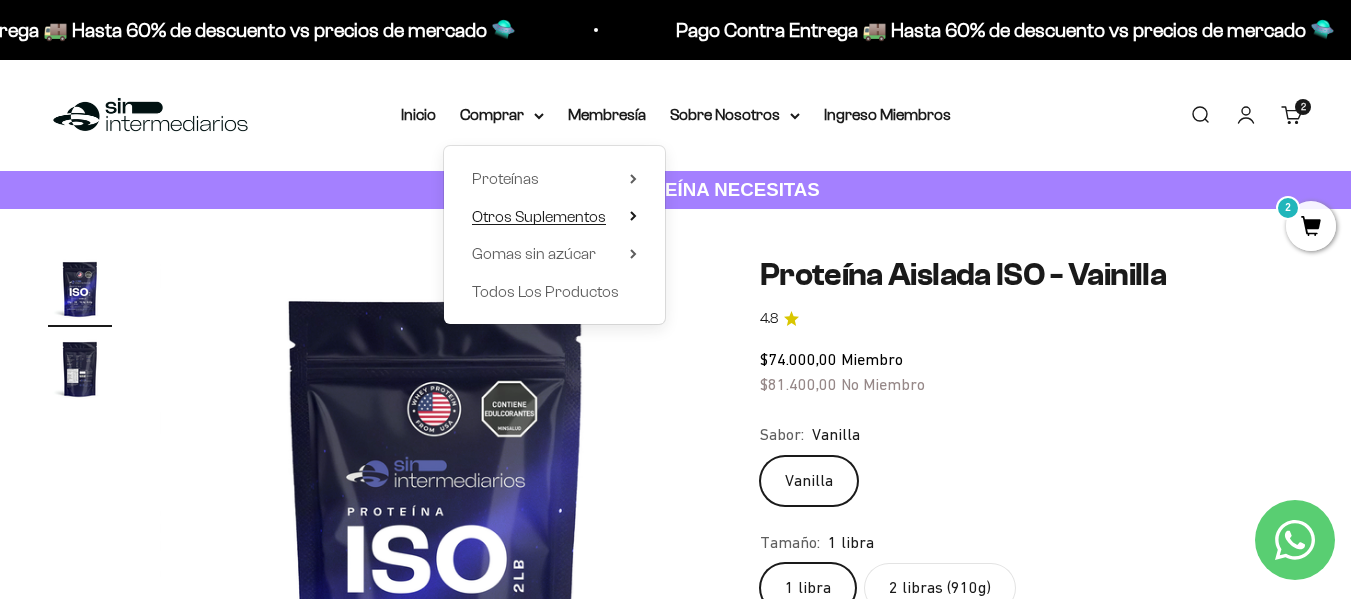 click on "Otros Suplementos" at bounding box center [539, 216] 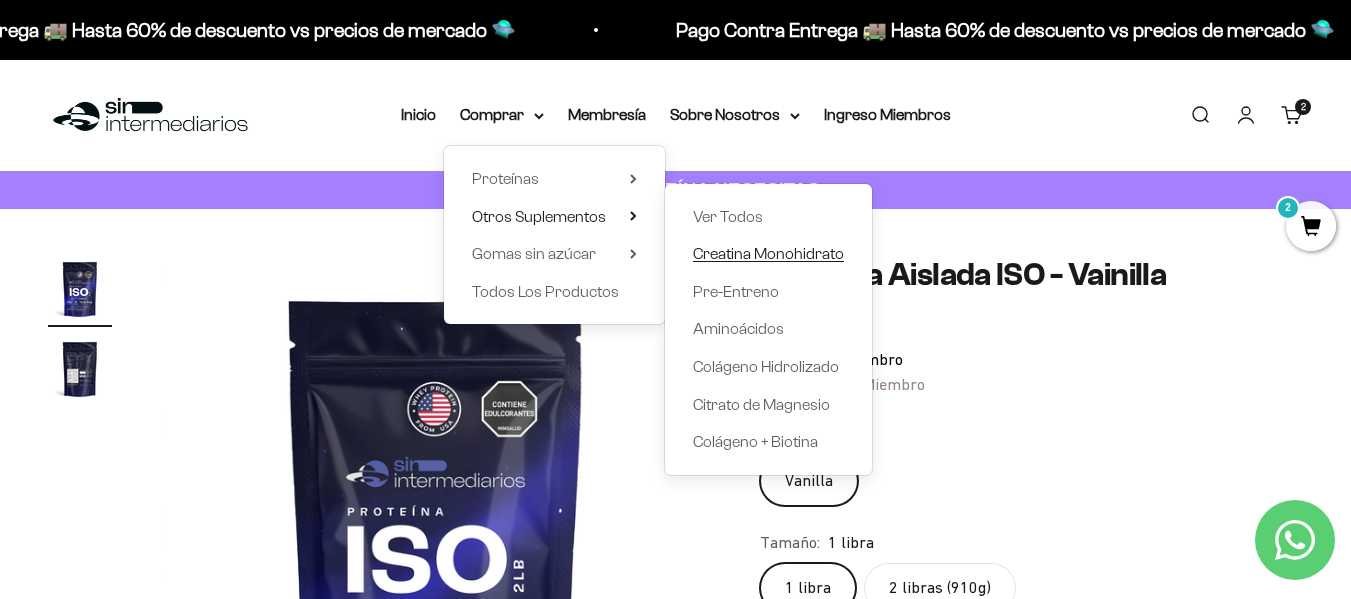click on "Creatina Monohidrato" at bounding box center (768, 253) 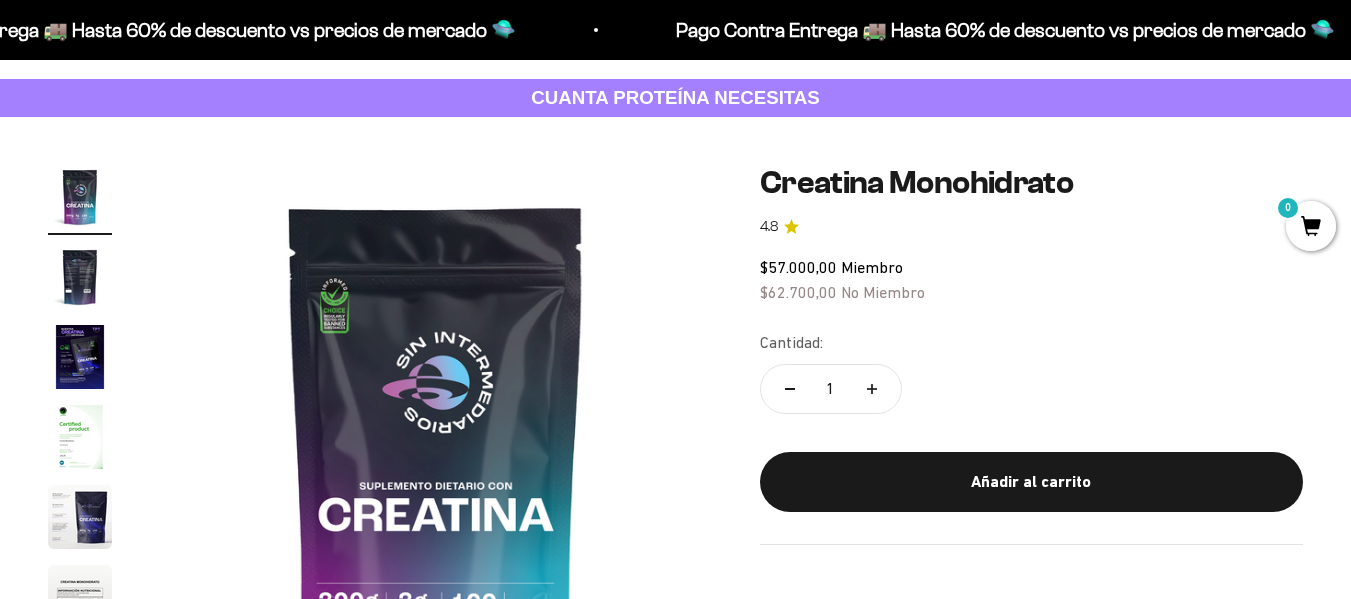 scroll, scrollTop: 110, scrollLeft: 0, axis: vertical 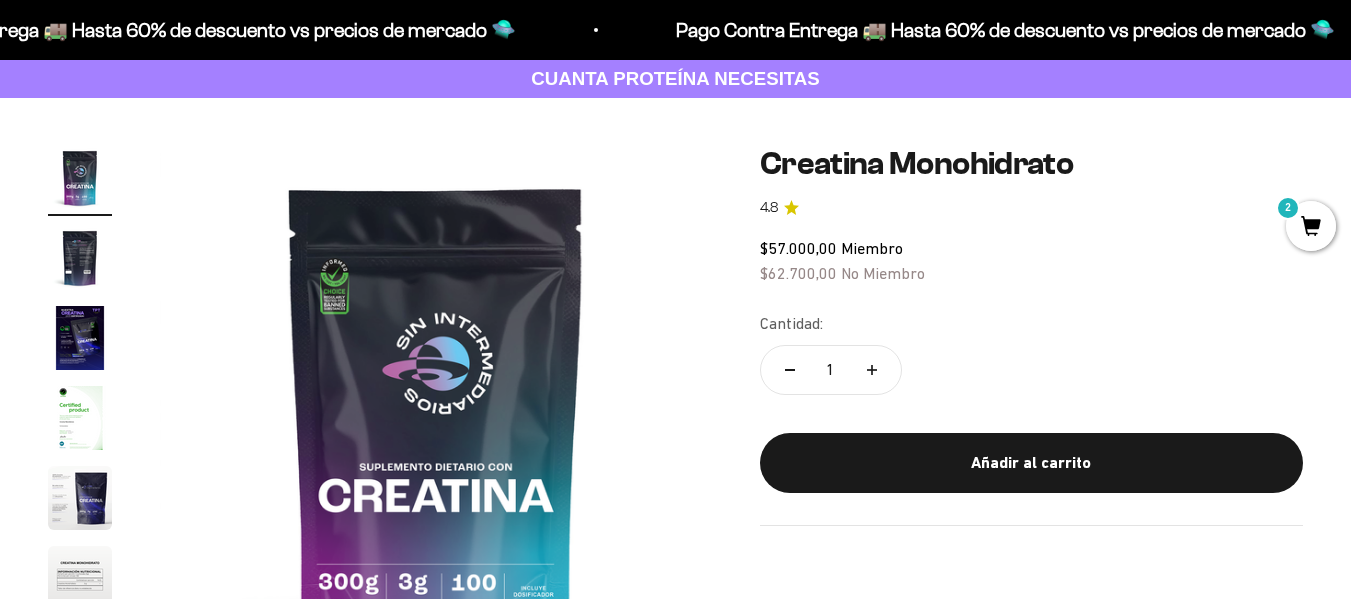 click 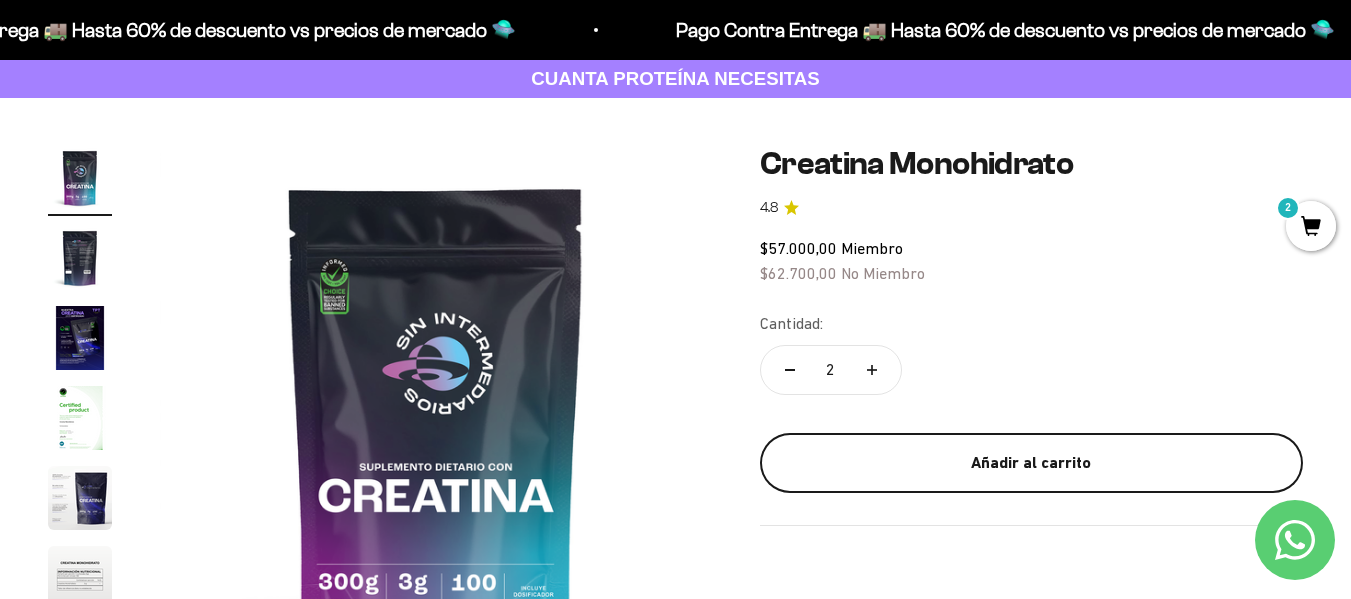 click on "Añadir al carrito" at bounding box center [1031, 463] 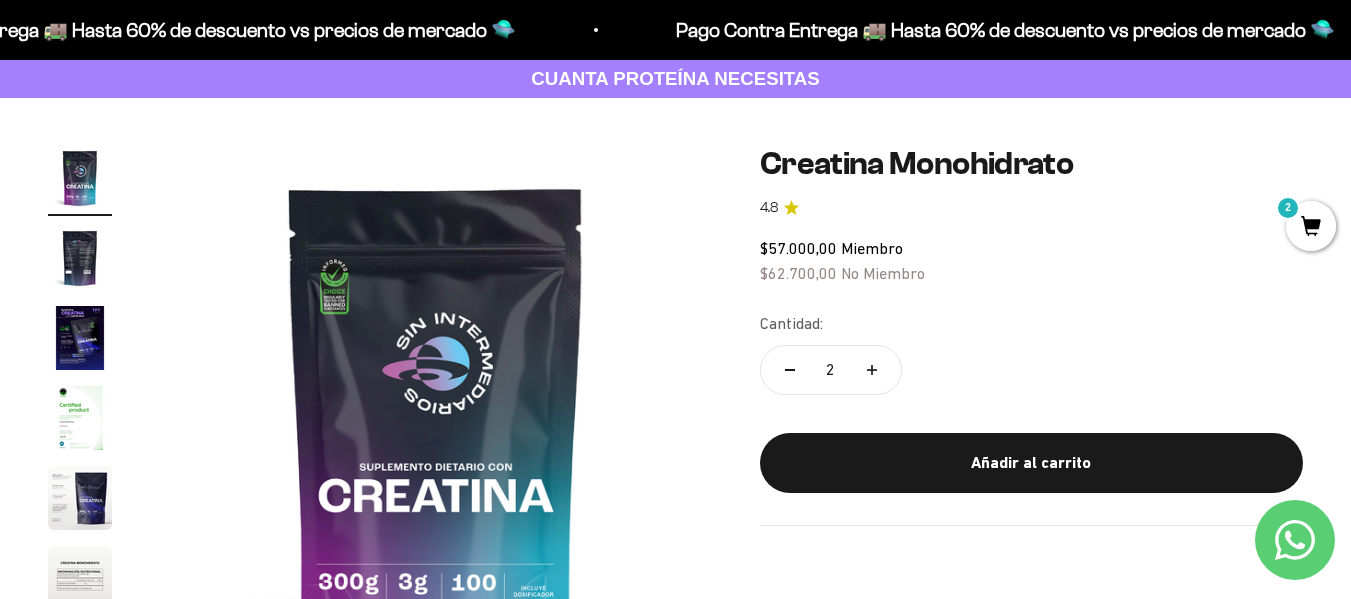 scroll, scrollTop: 0, scrollLeft: 0, axis: both 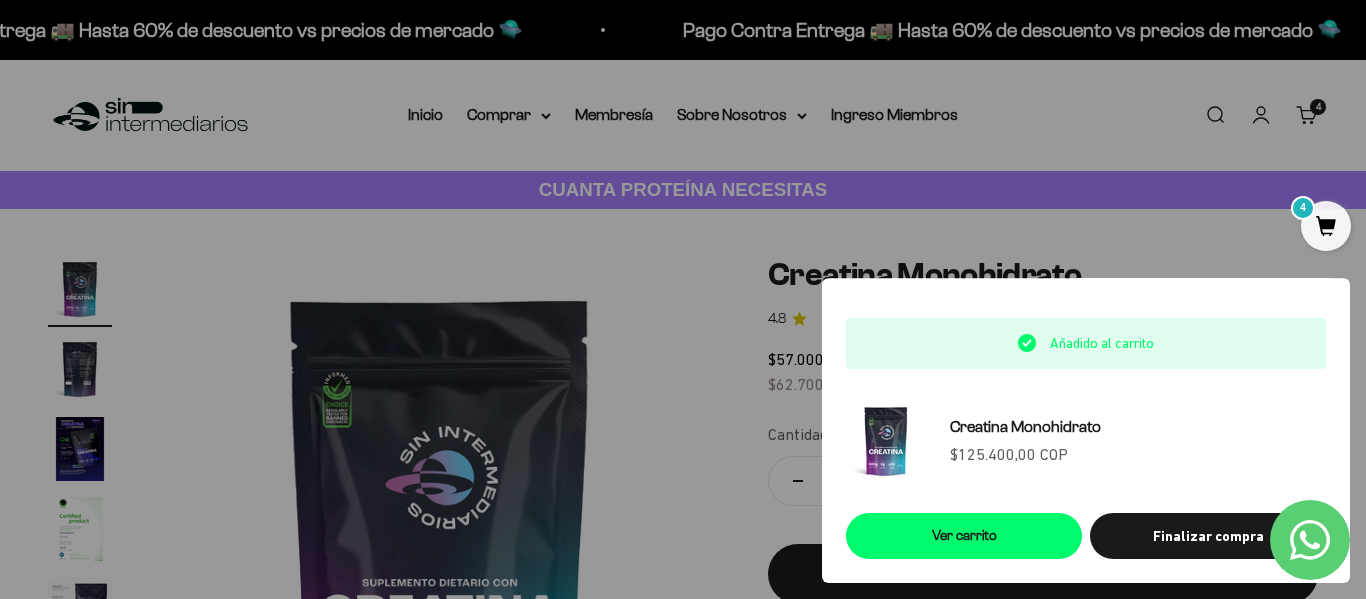 click at bounding box center [683, 299] 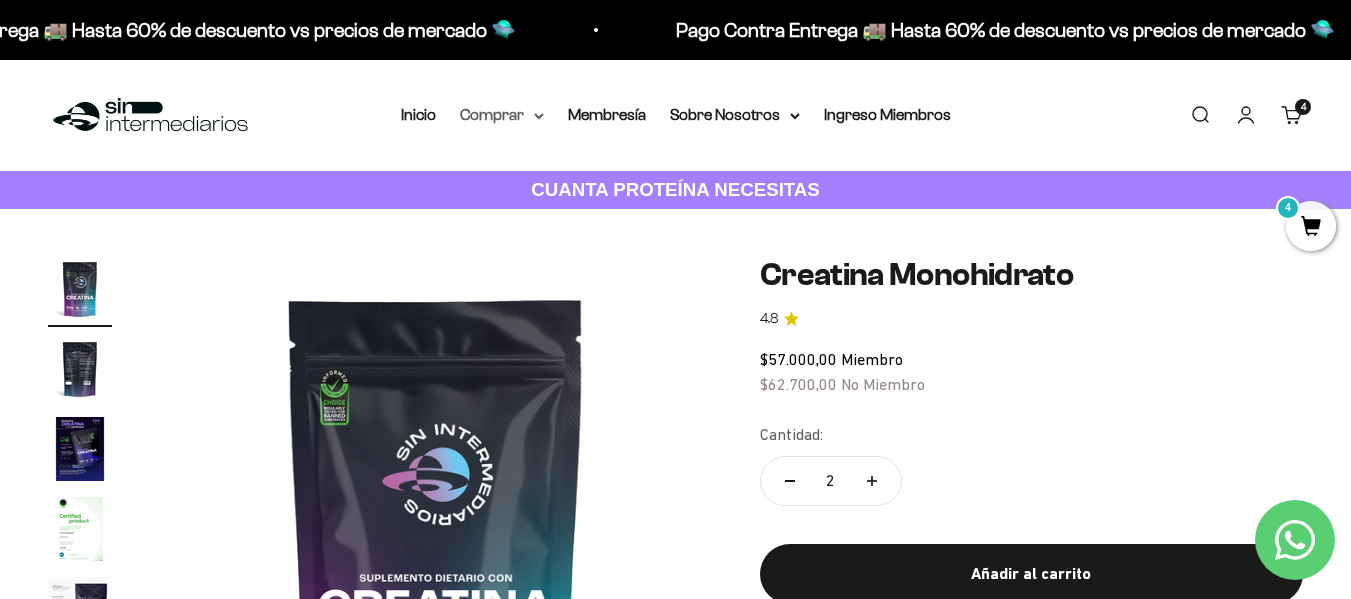 click on "Comprar" at bounding box center [502, 115] 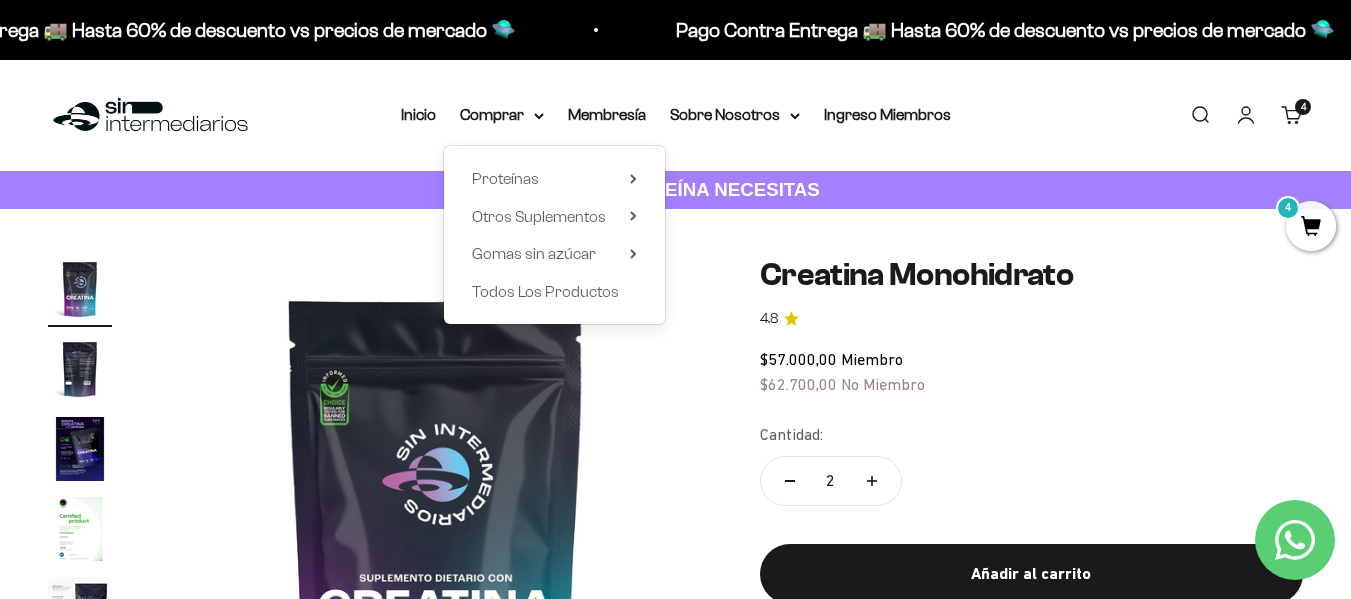 click on "Proteínas
Ver Todos
Whey
Iso
Vegan
Shaker" at bounding box center [554, 235] 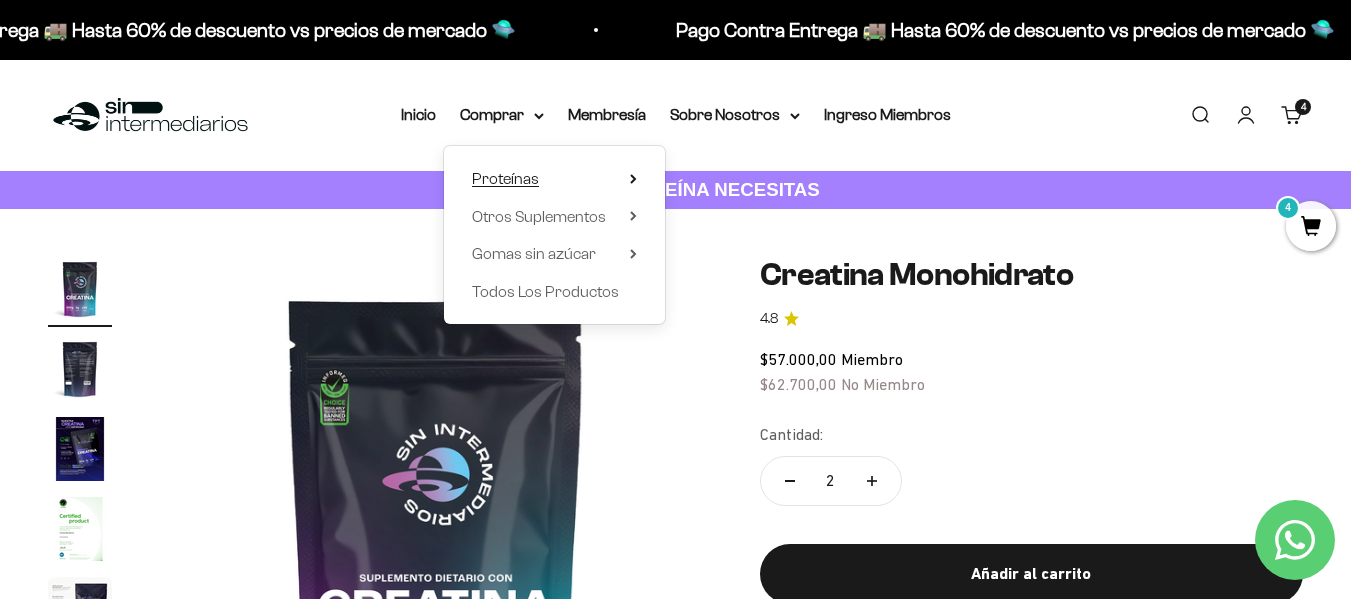 click 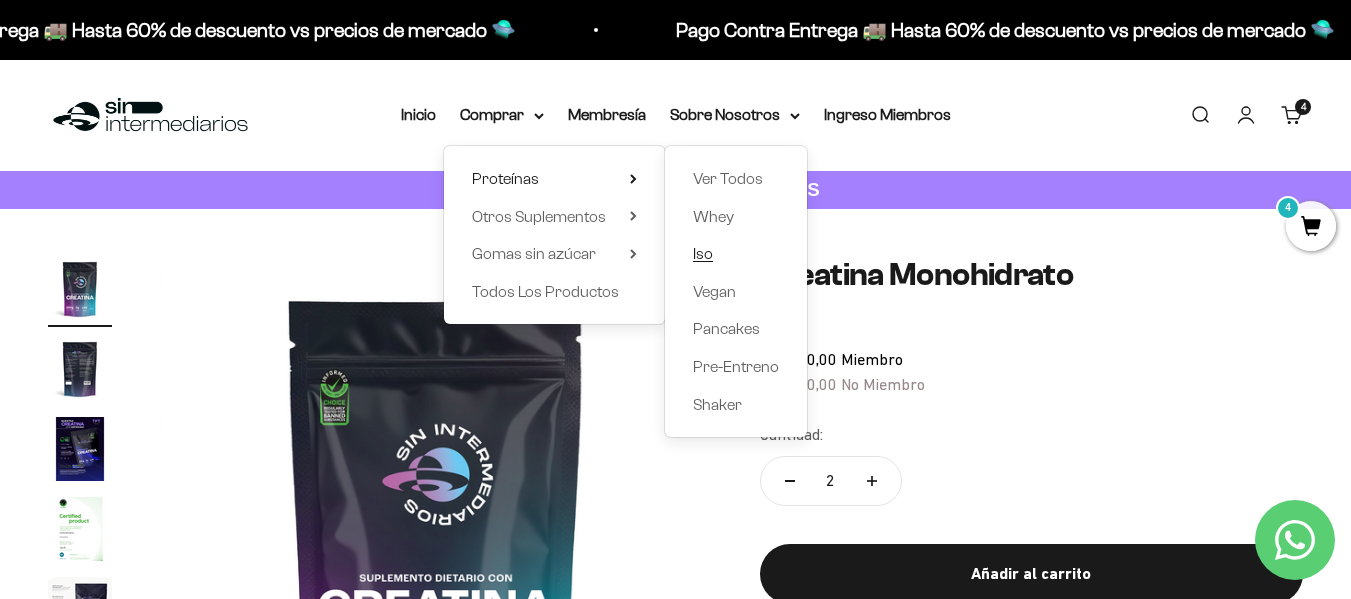 click on "Iso" at bounding box center (703, 253) 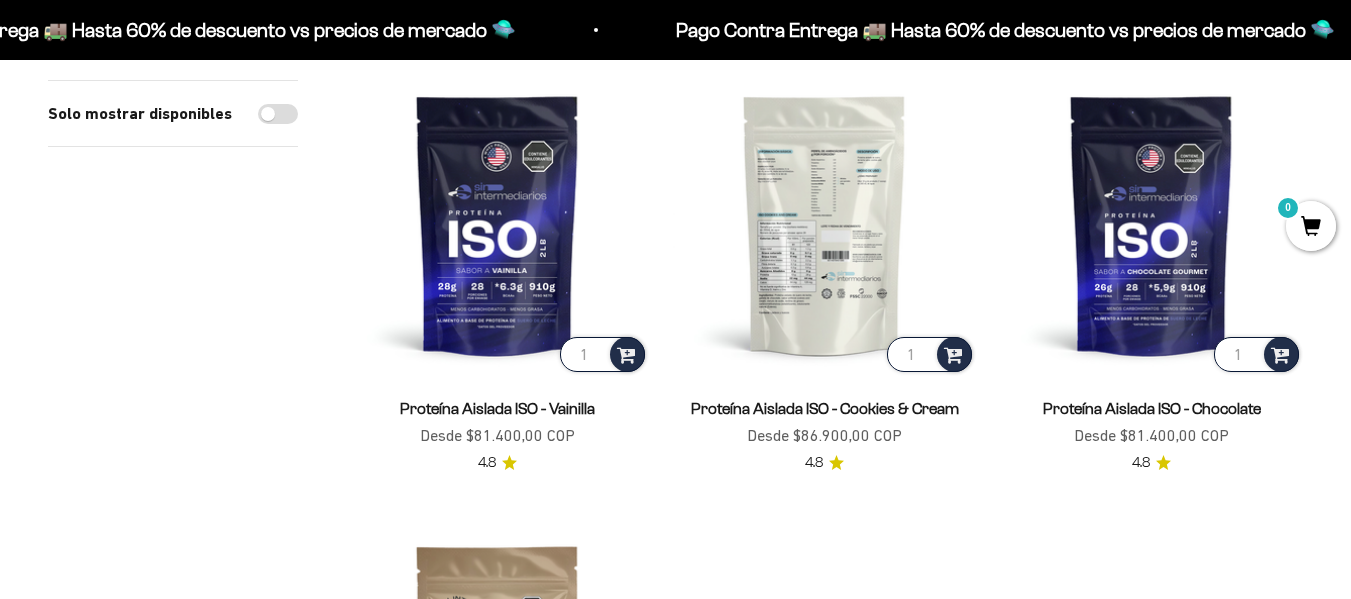 scroll, scrollTop: 245, scrollLeft: 0, axis: vertical 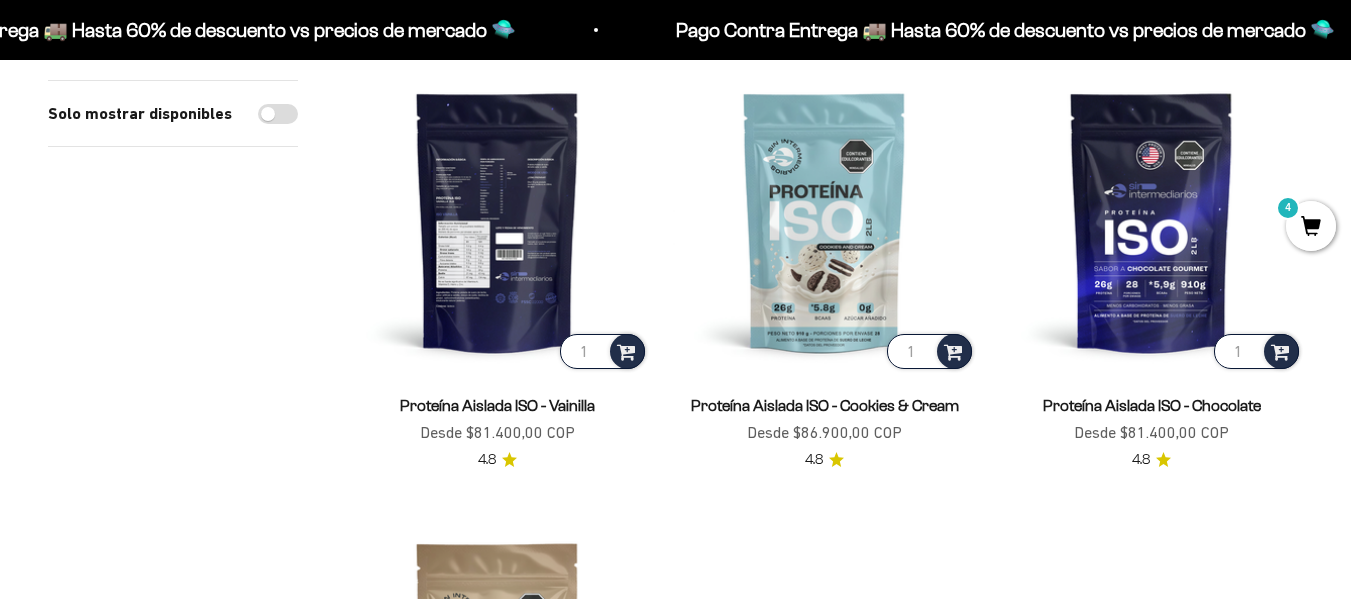 click at bounding box center [497, 221] 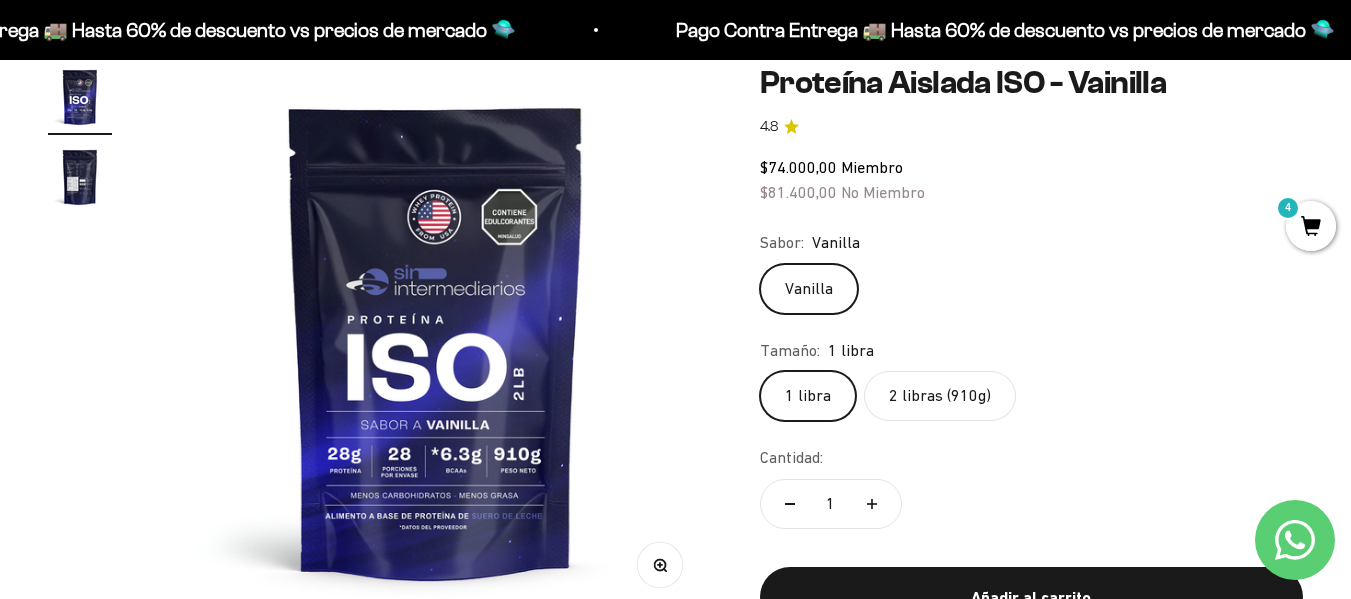 scroll, scrollTop: 192, scrollLeft: 0, axis: vertical 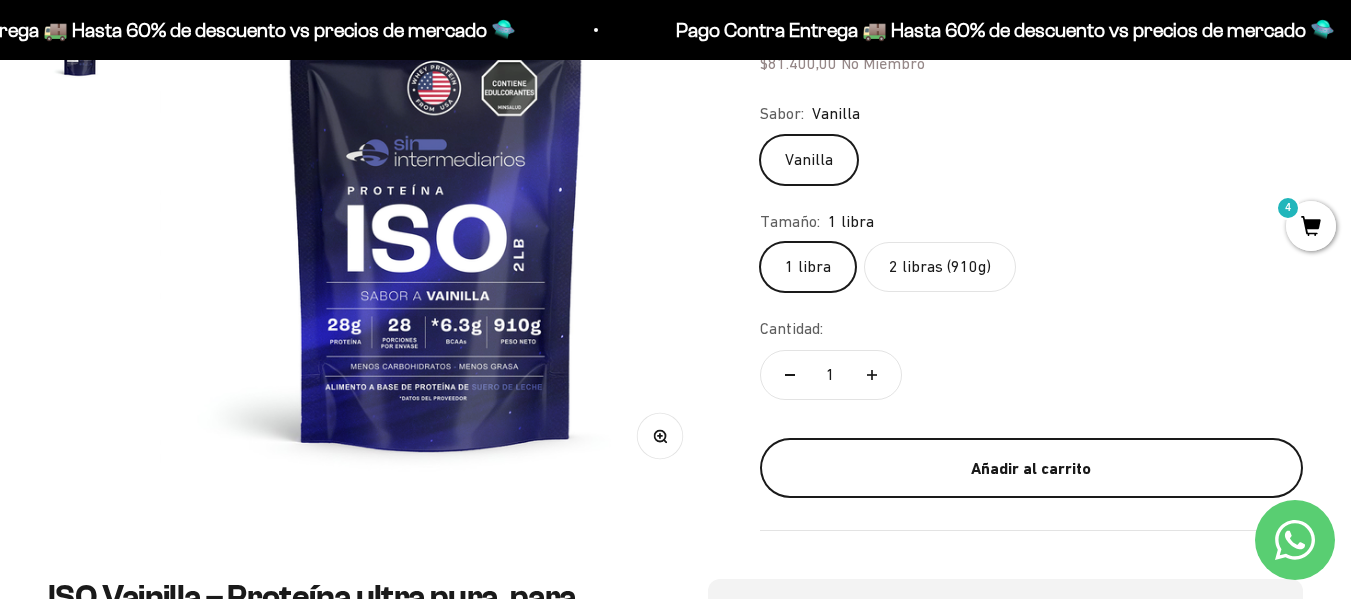 click on "Añadir al carrito" at bounding box center (1031, 469) 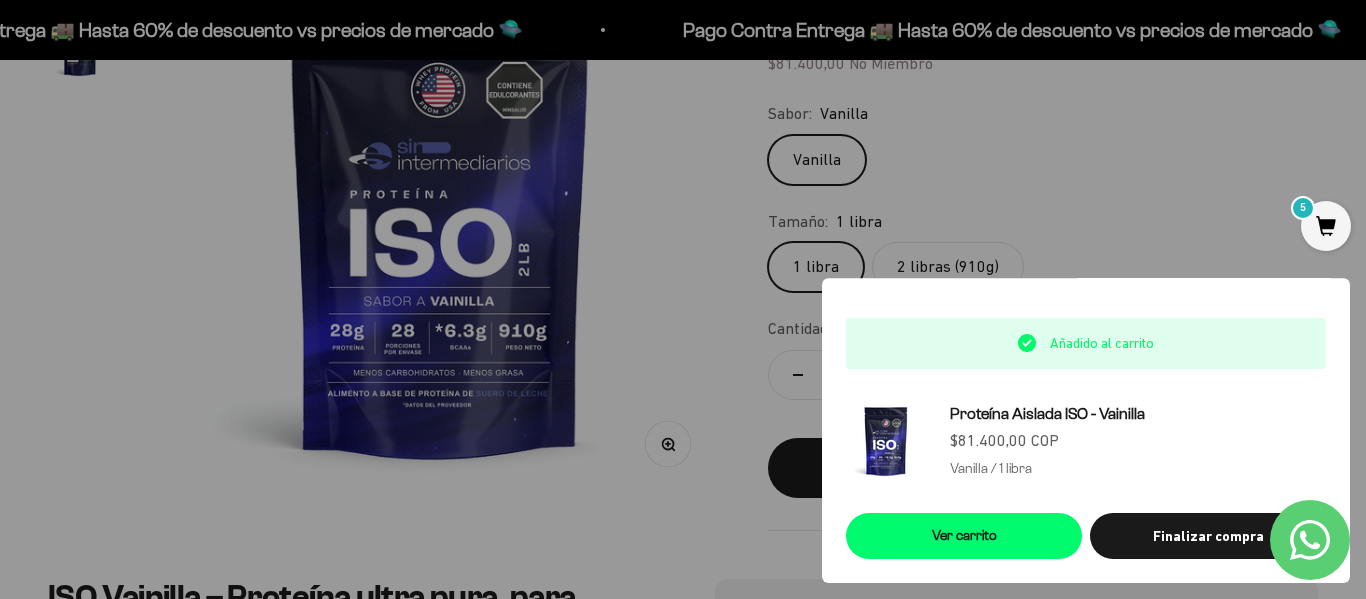 click at bounding box center (683, 299) 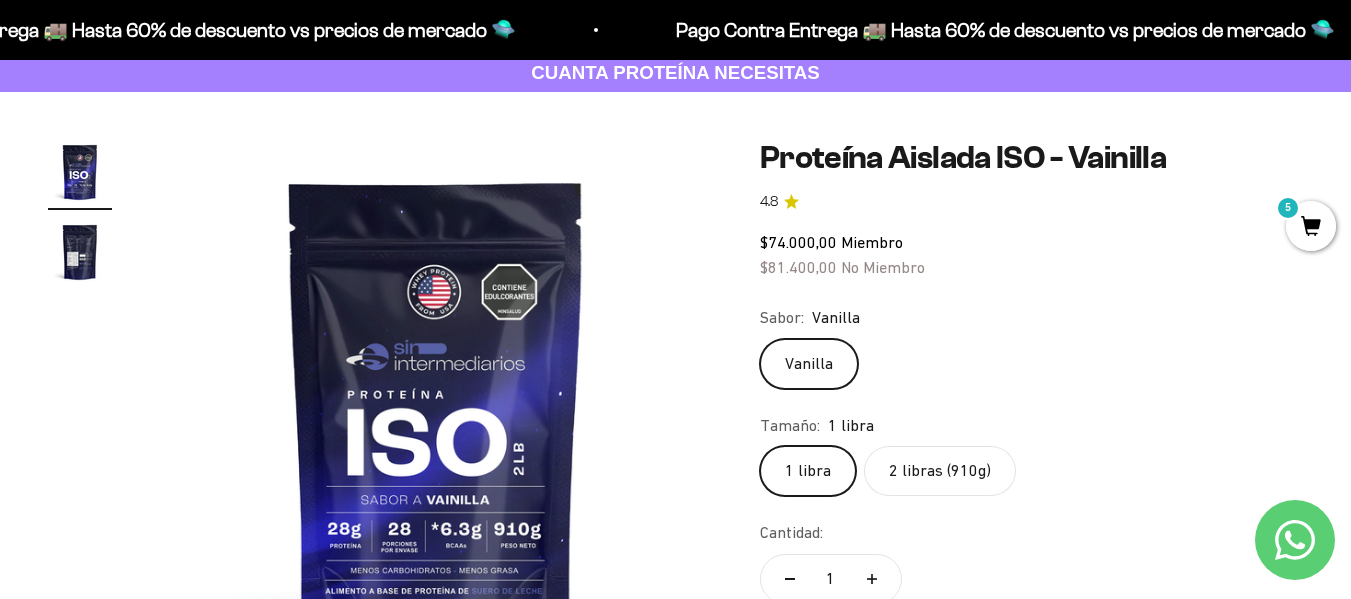 scroll, scrollTop: 0, scrollLeft: 0, axis: both 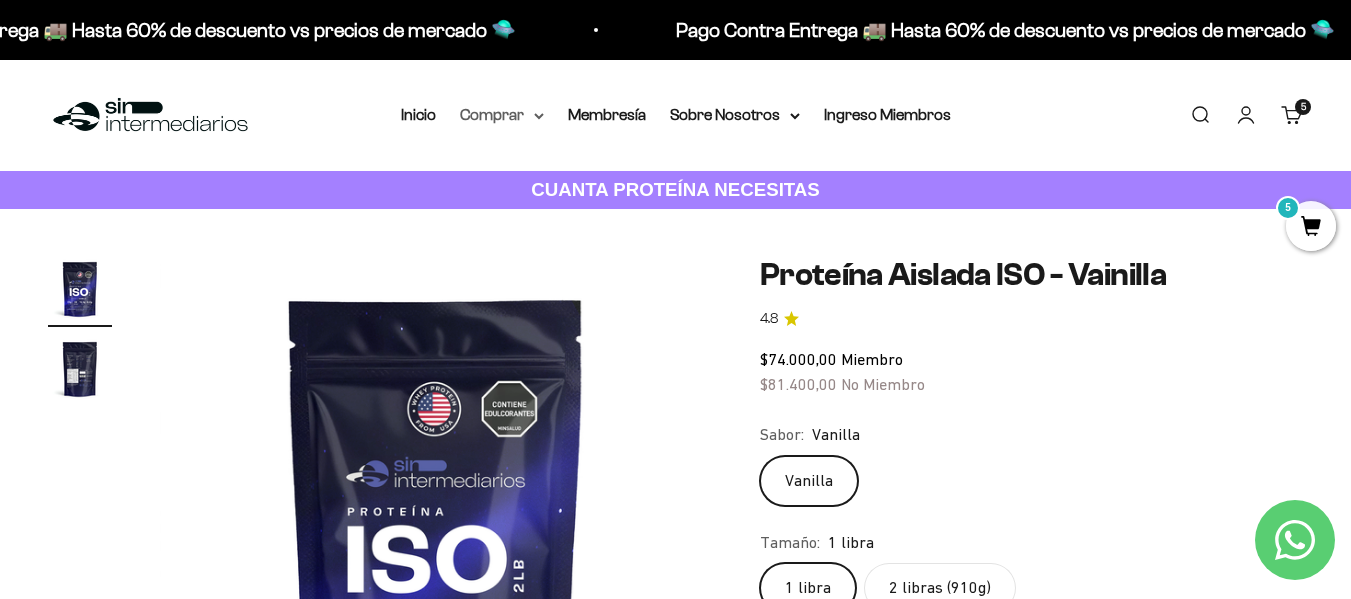 click on "Comprar" at bounding box center (502, 115) 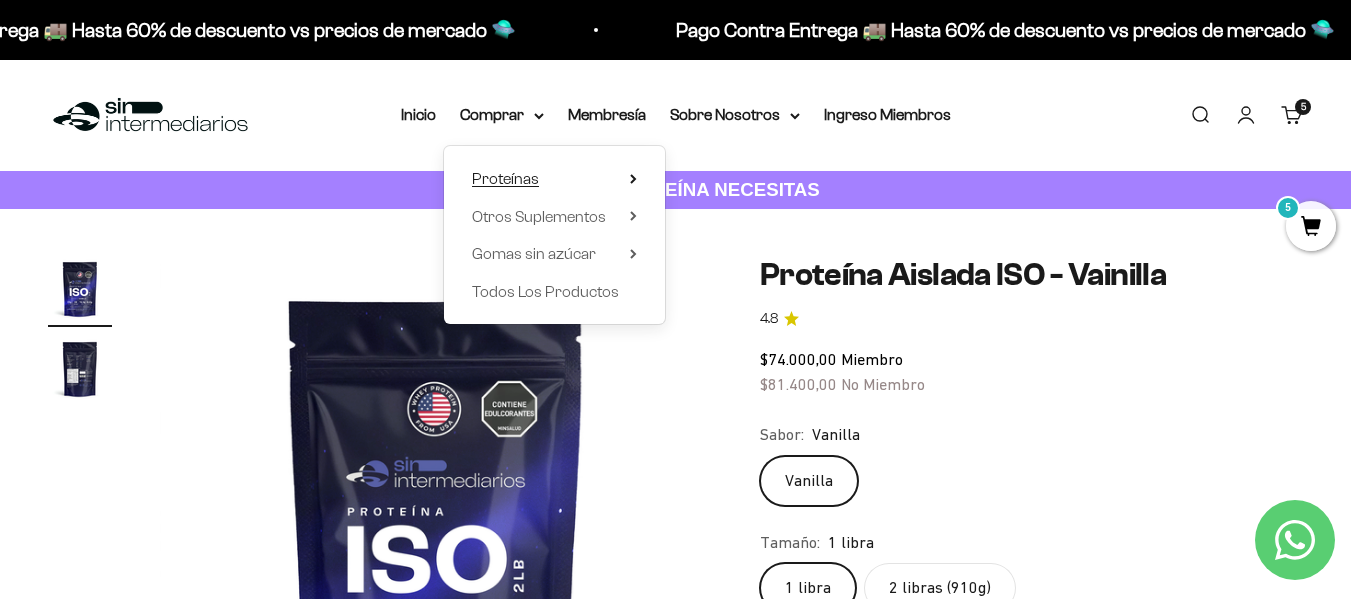 click on "Proteínas" at bounding box center (554, 179) 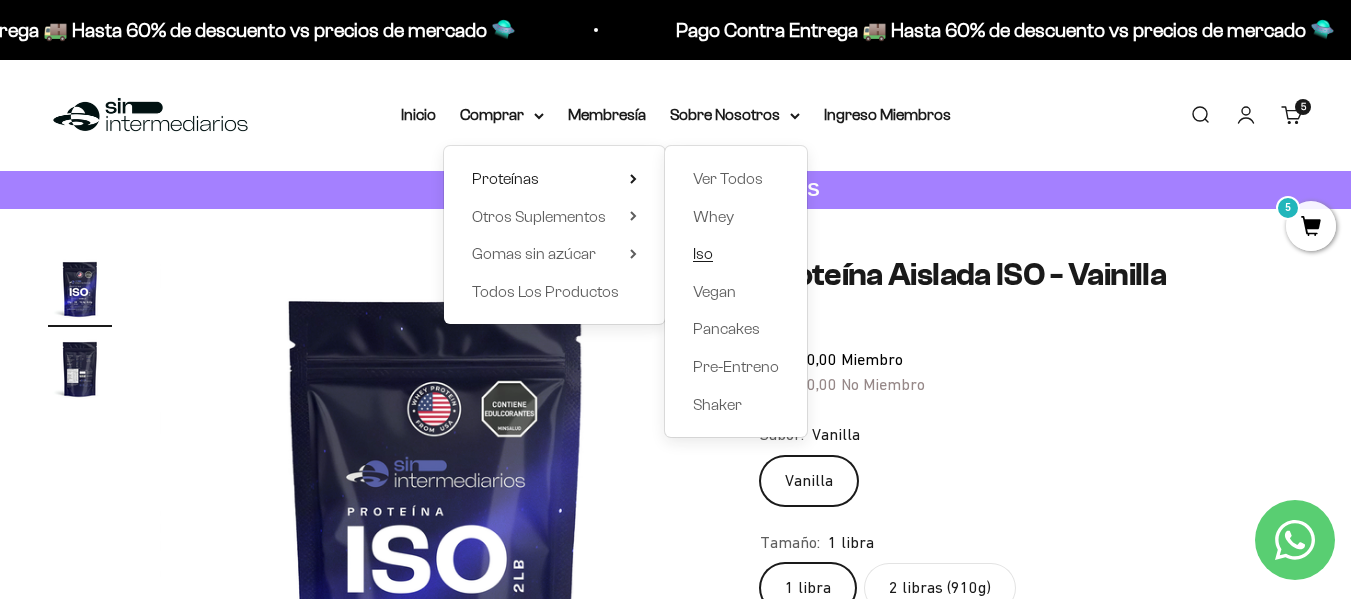 click on "Iso" at bounding box center (703, 253) 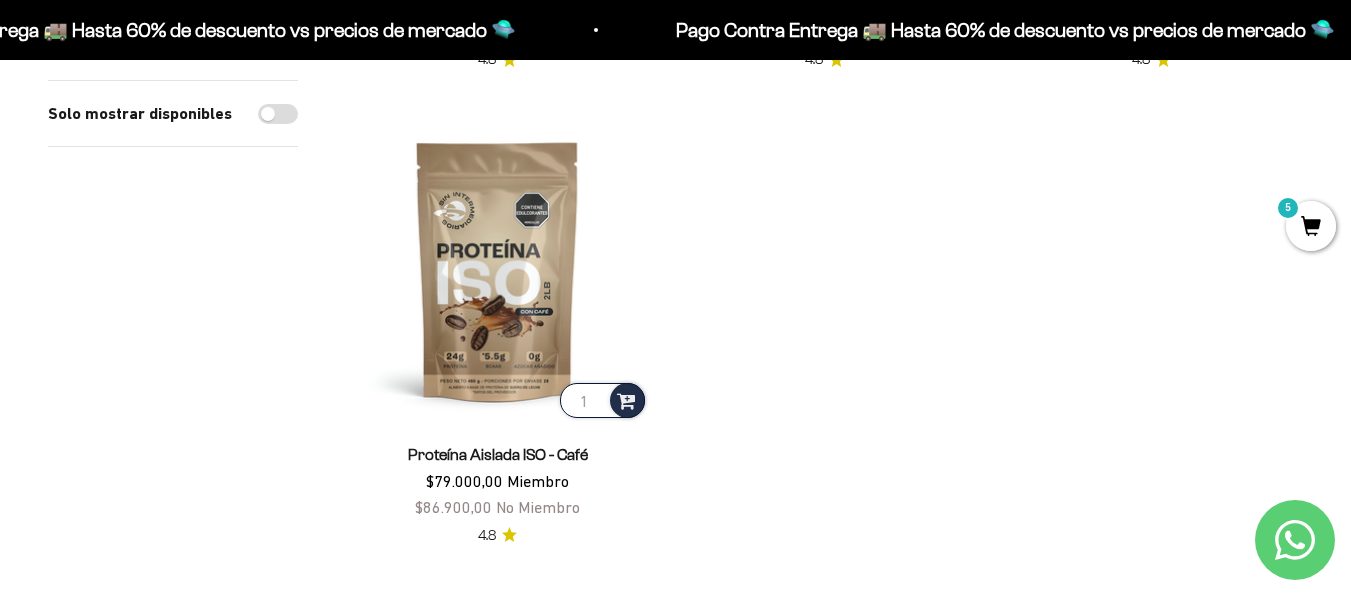 scroll, scrollTop: 672, scrollLeft: 0, axis: vertical 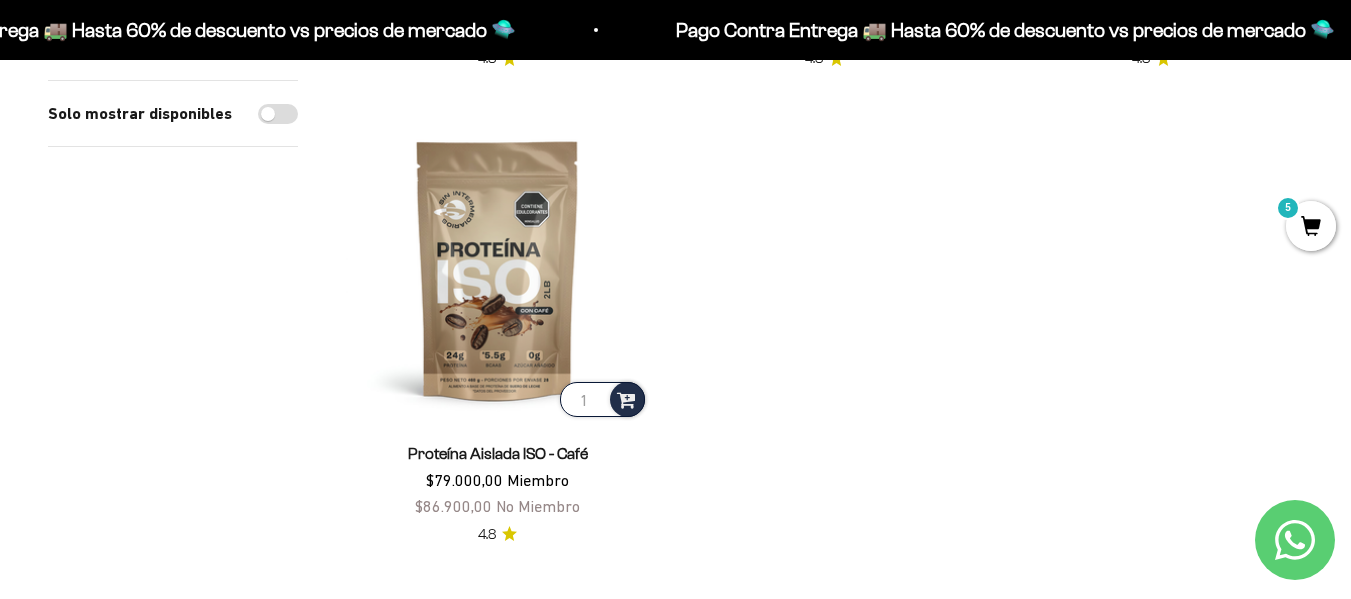 click on "Proteína Aislada ISO - Café" at bounding box center [498, 453] 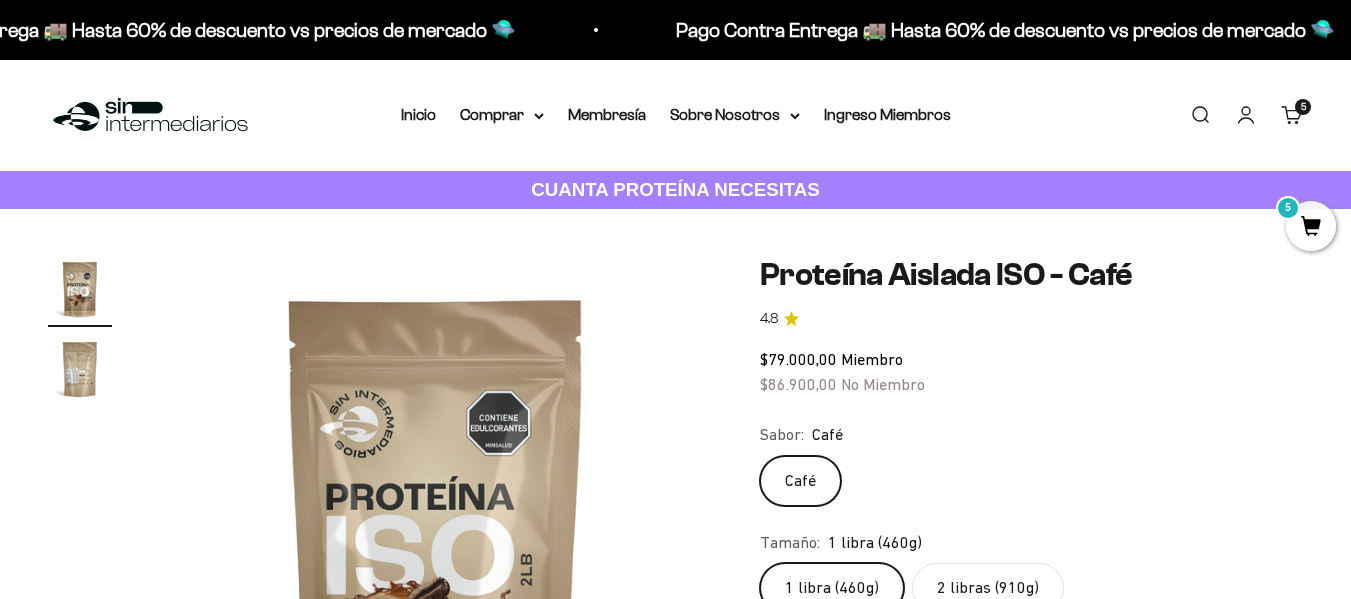 scroll, scrollTop: 145, scrollLeft: 0, axis: vertical 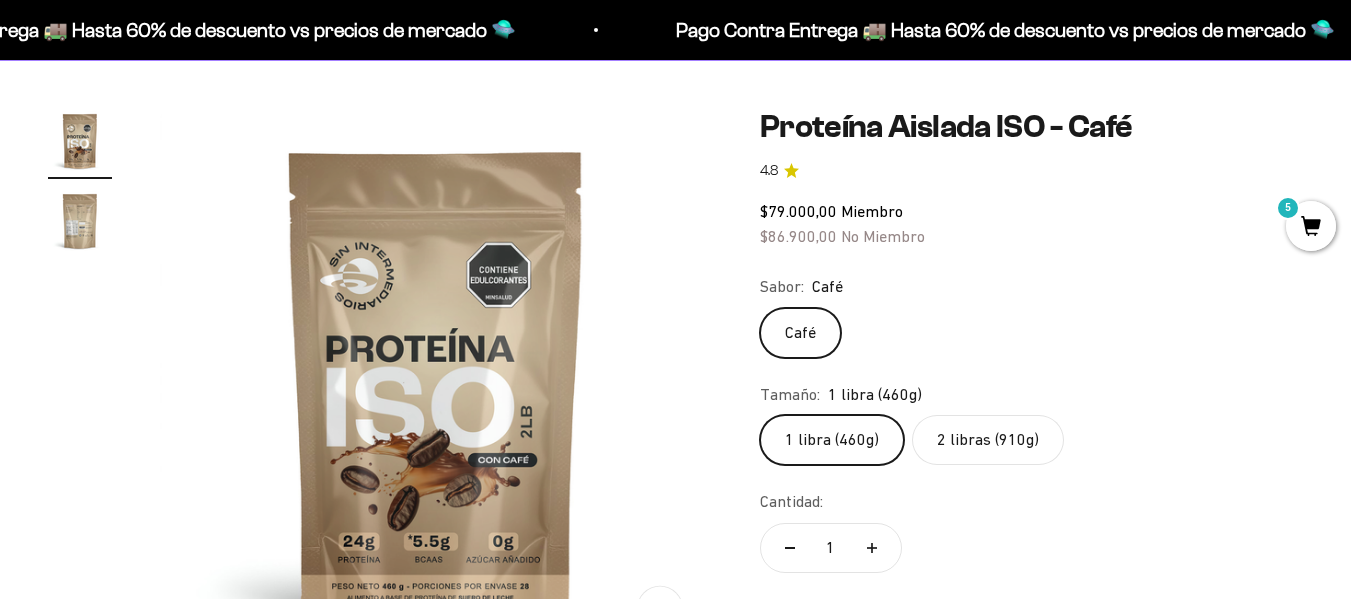 click on "2 libras (910g)" 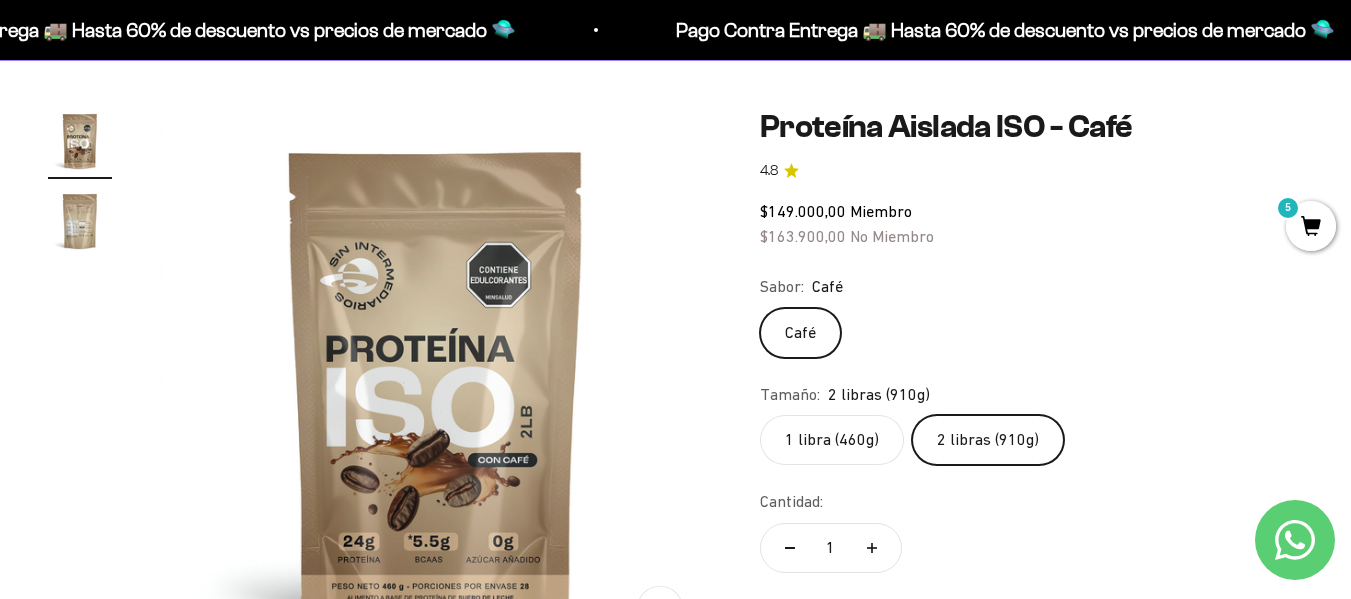 click on "1 libra (460g)" 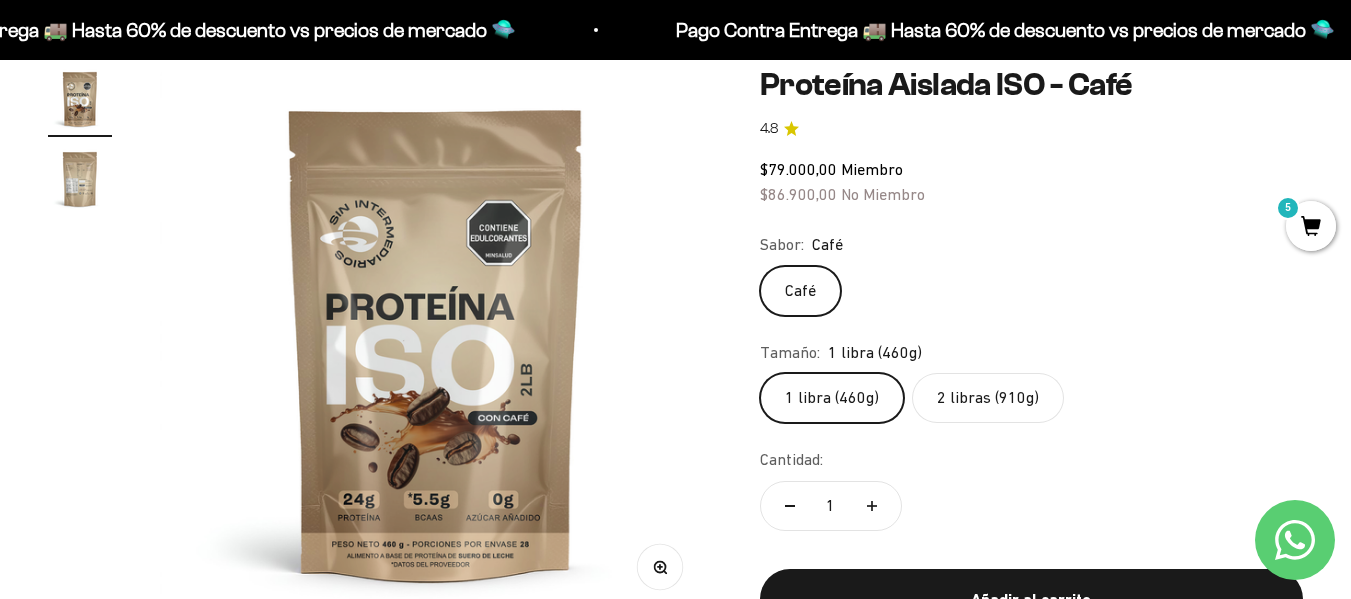 scroll, scrollTop: 195, scrollLeft: 0, axis: vertical 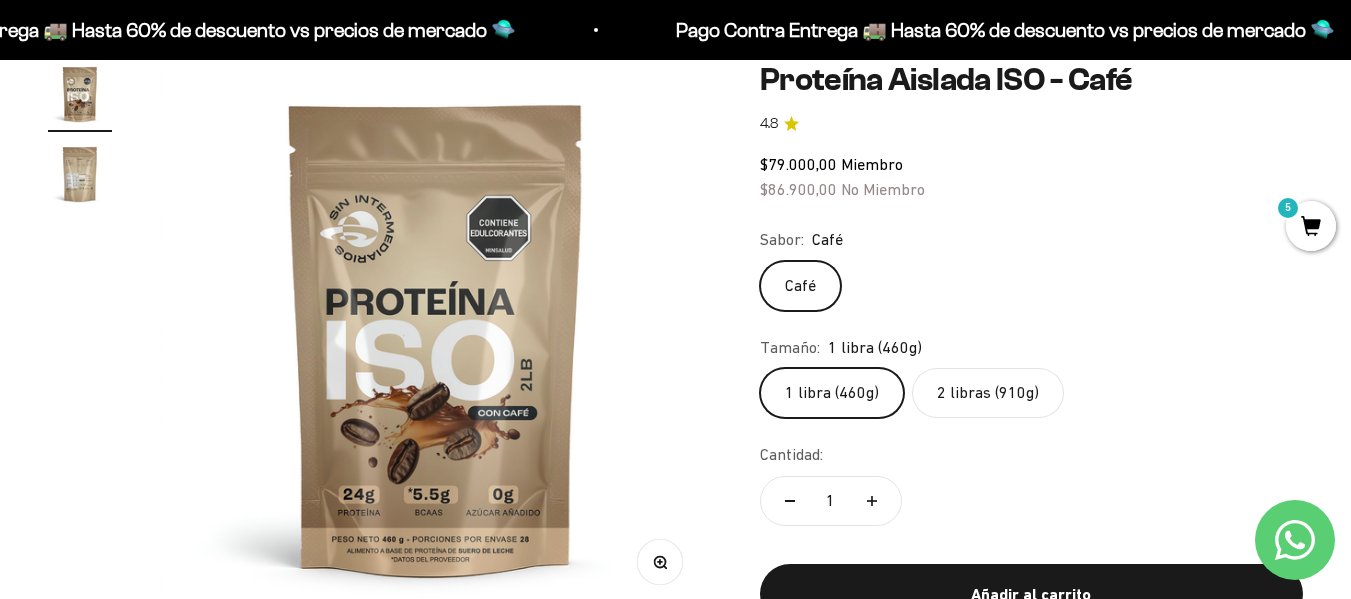 click on "2 libras (910g)" 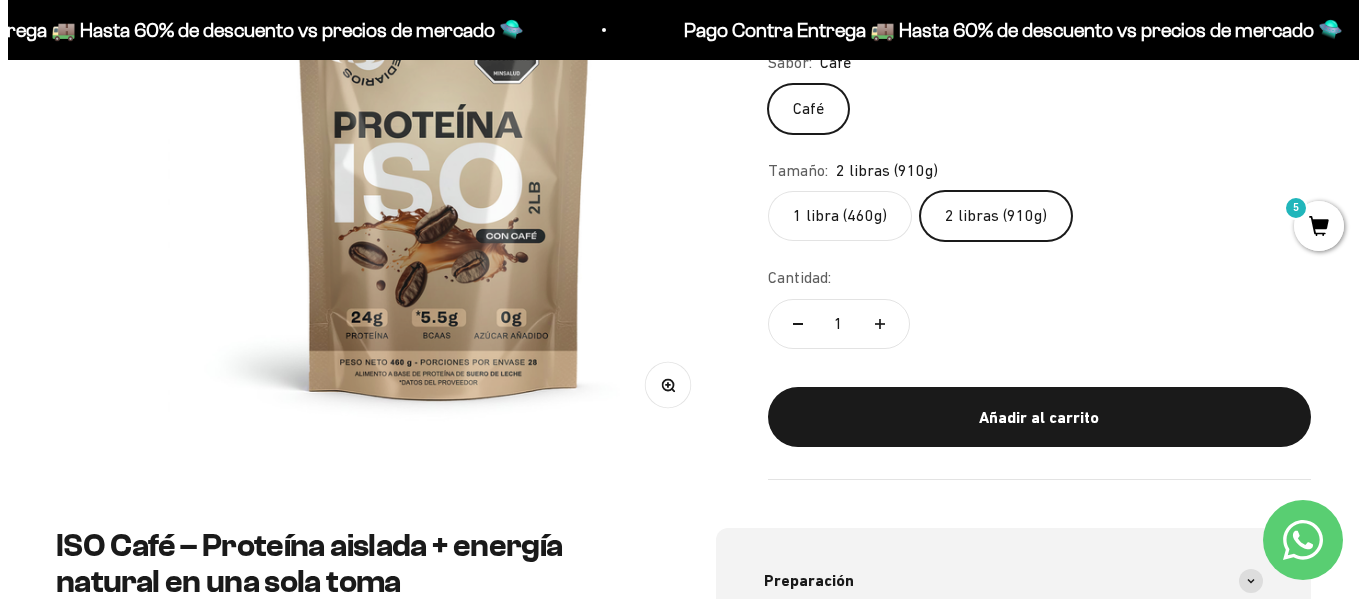 scroll, scrollTop: 373, scrollLeft: 0, axis: vertical 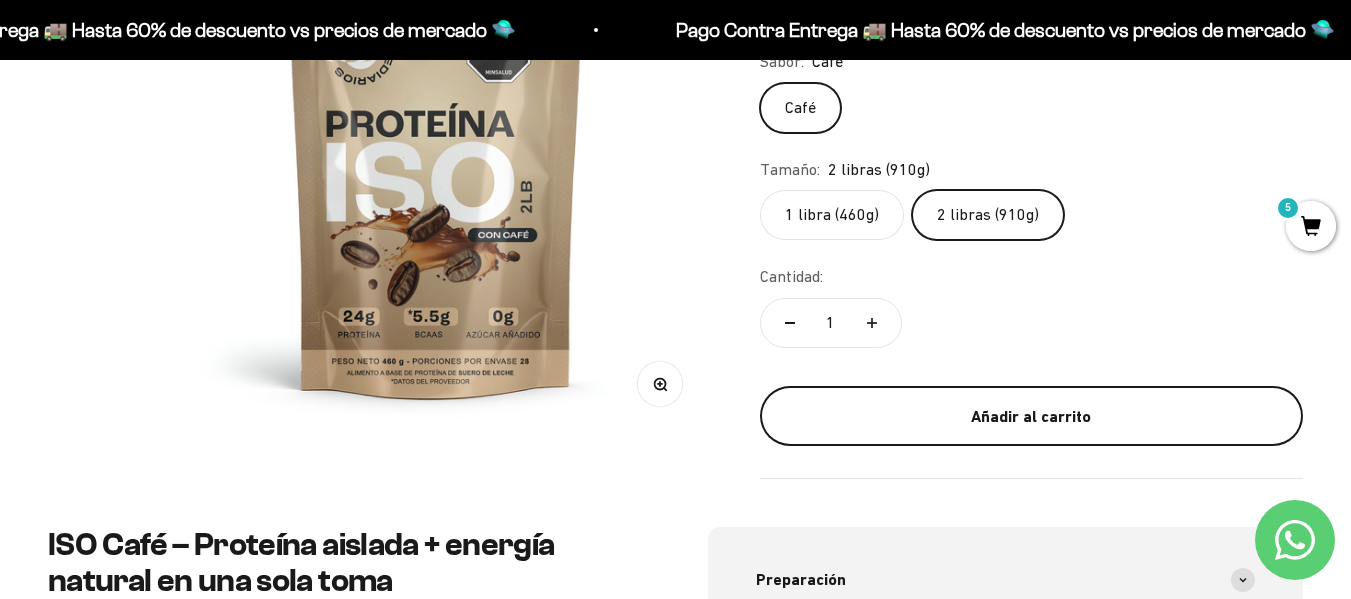 click on "Añadir al carrito" at bounding box center [1031, 417] 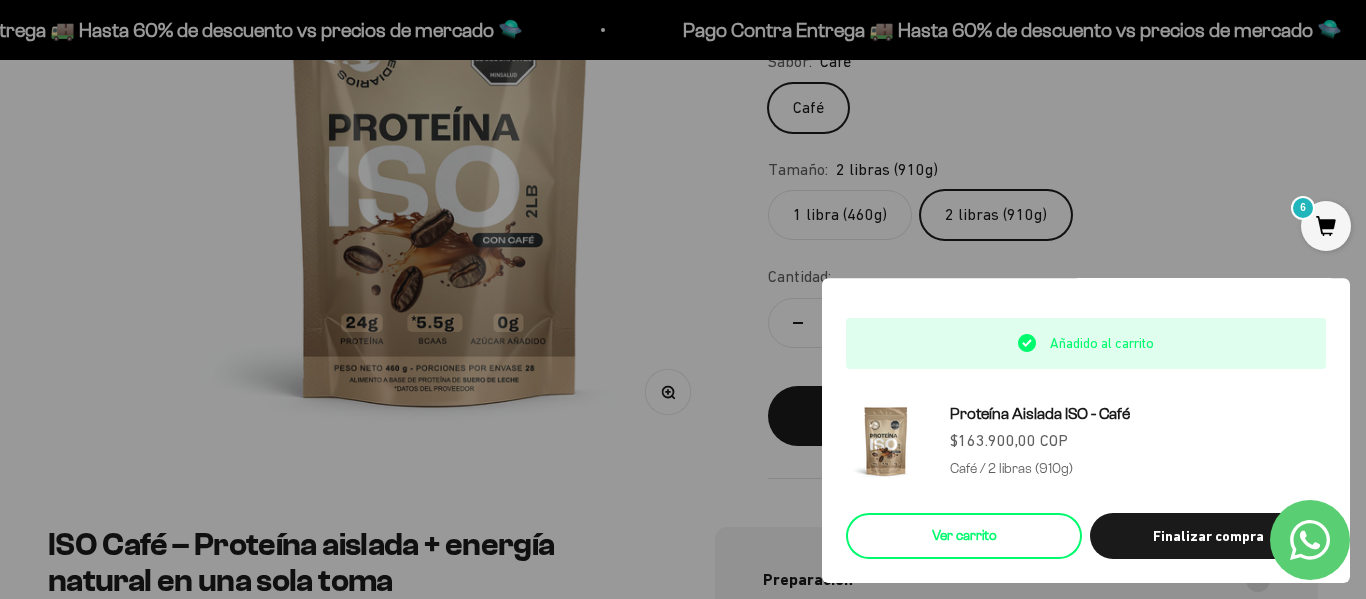 click on "Ver carrito" at bounding box center (964, 536) 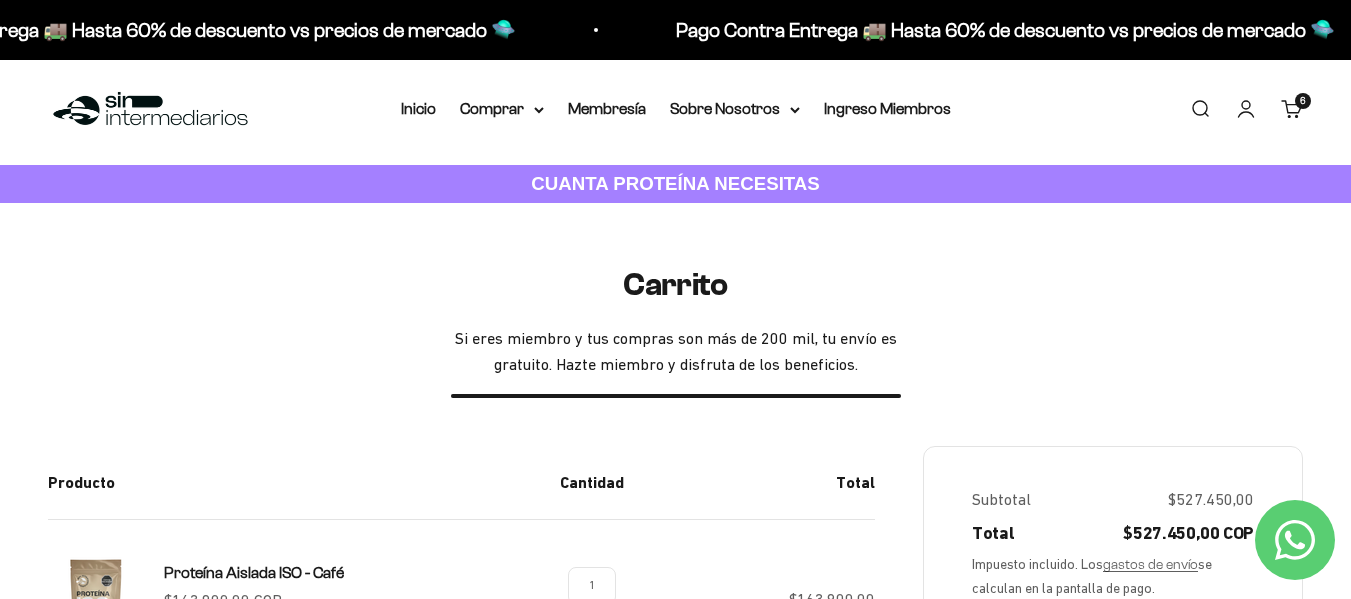 scroll, scrollTop: 0, scrollLeft: 0, axis: both 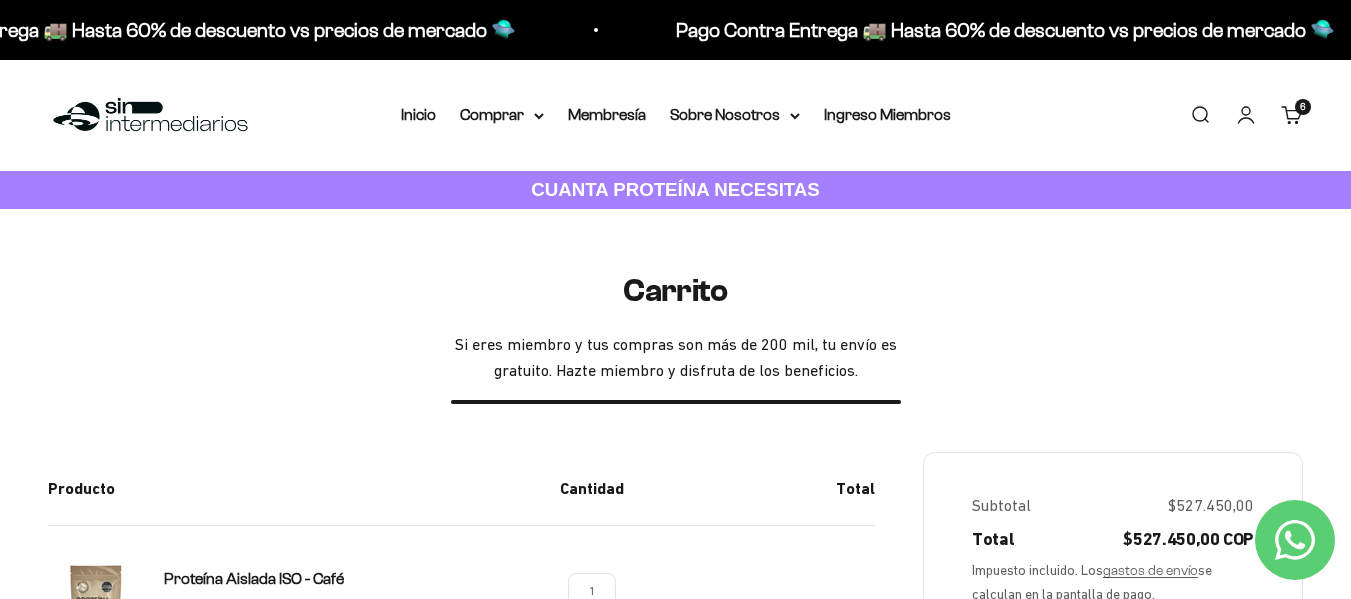 click on "Cuenta" at bounding box center [1246, 115] 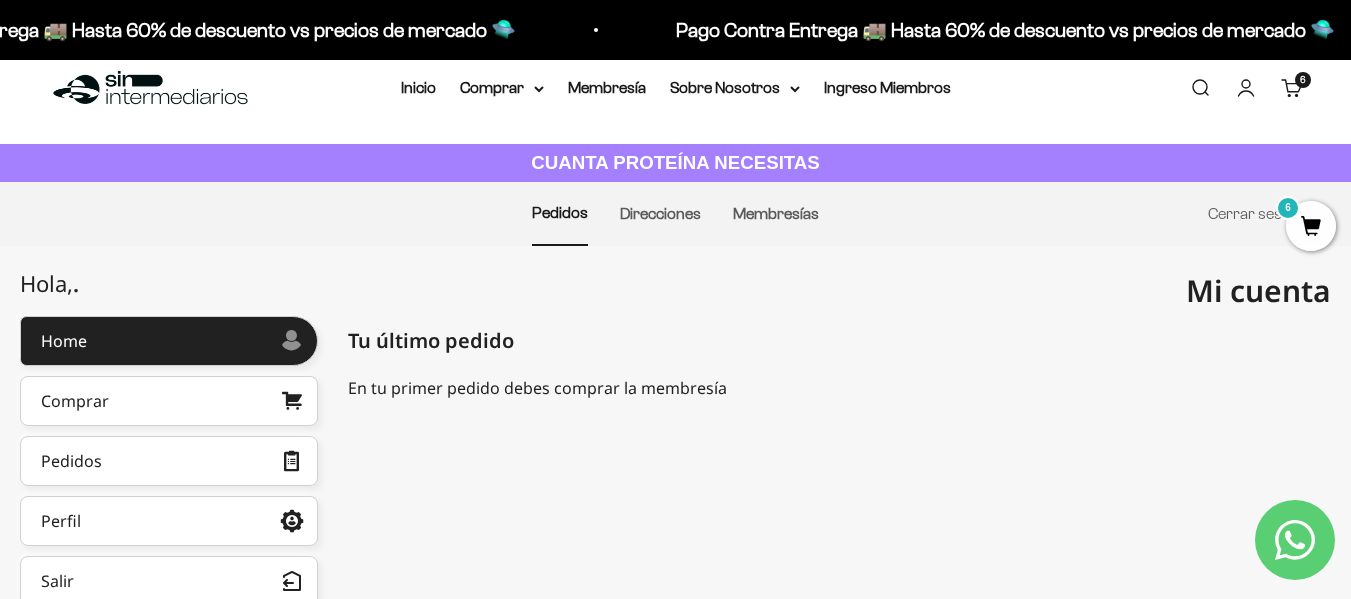 scroll, scrollTop: 21, scrollLeft: 0, axis: vertical 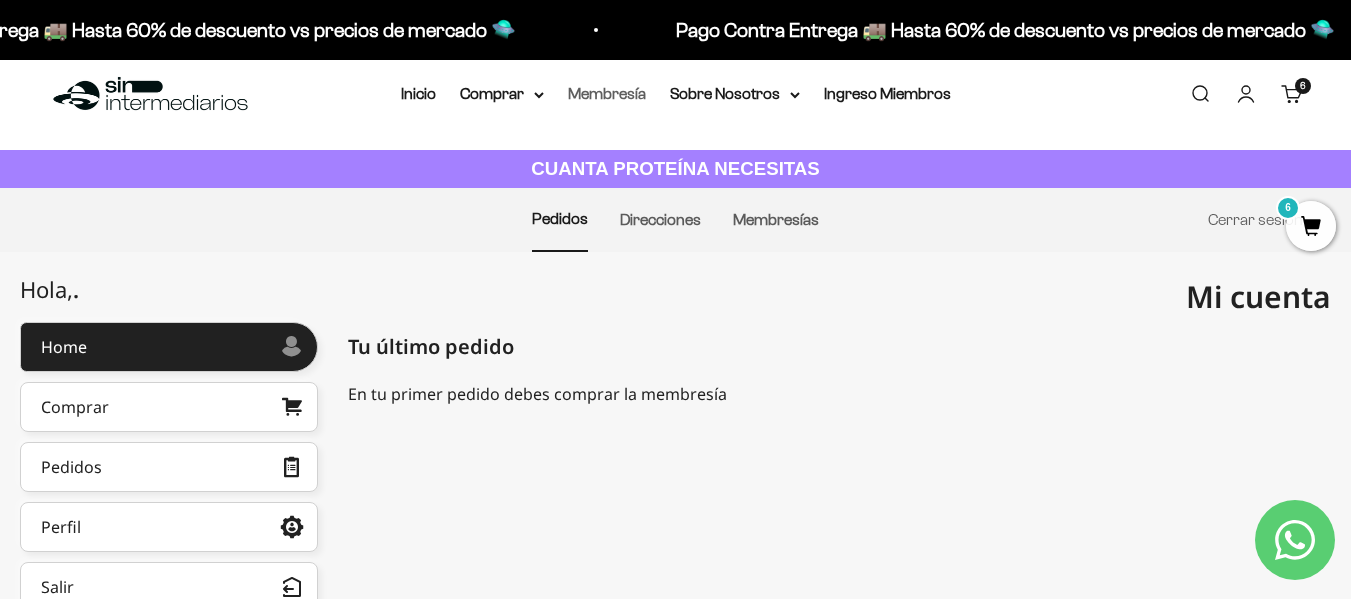 click on "Membresía" at bounding box center (607, 93) 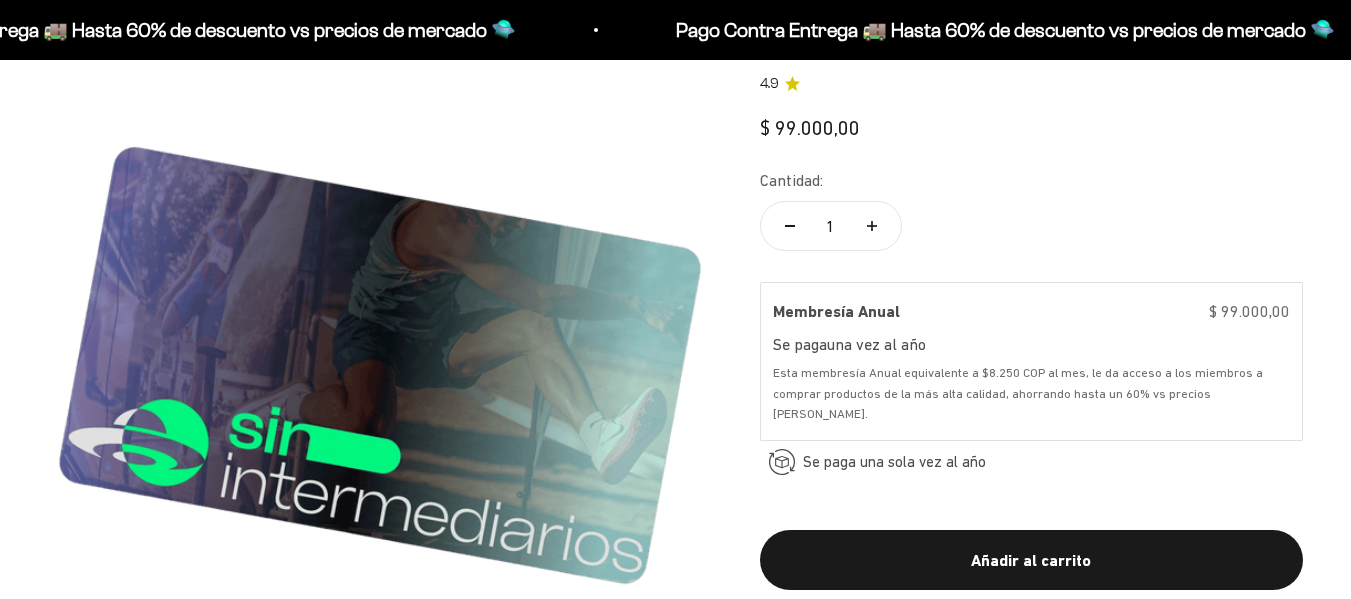 scroll, scrollTop: 237, scrollLeft: 0, axis: vertical 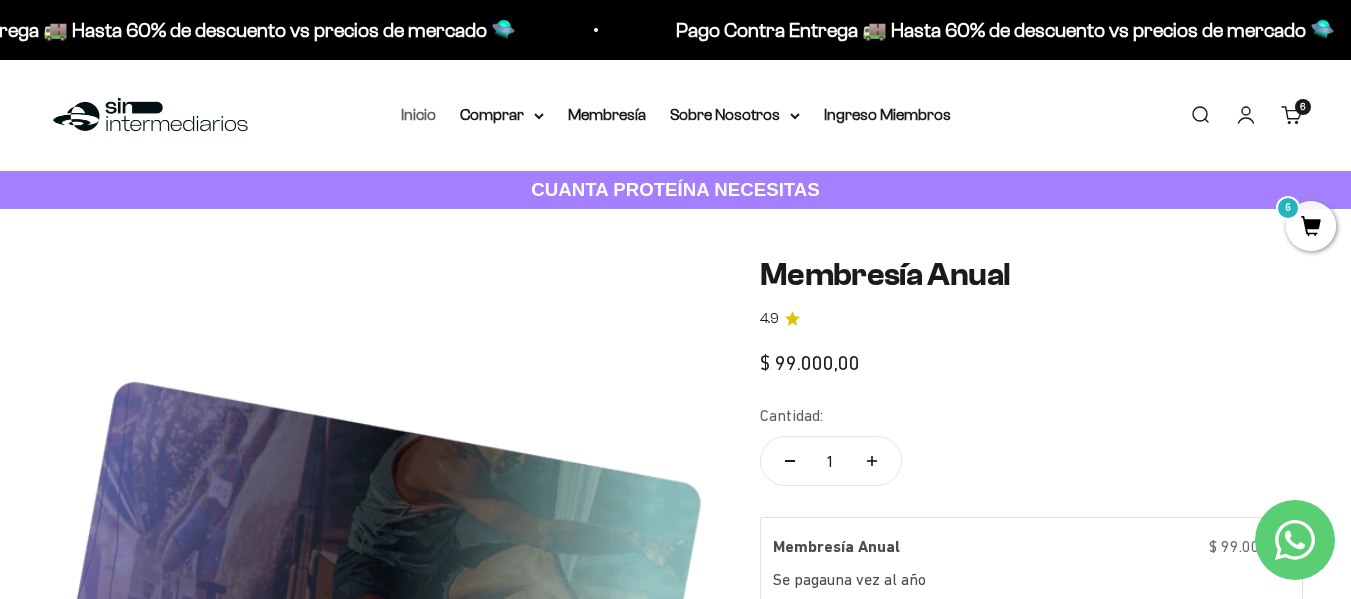 click on "Inicio" at bounding box center (418, 114) 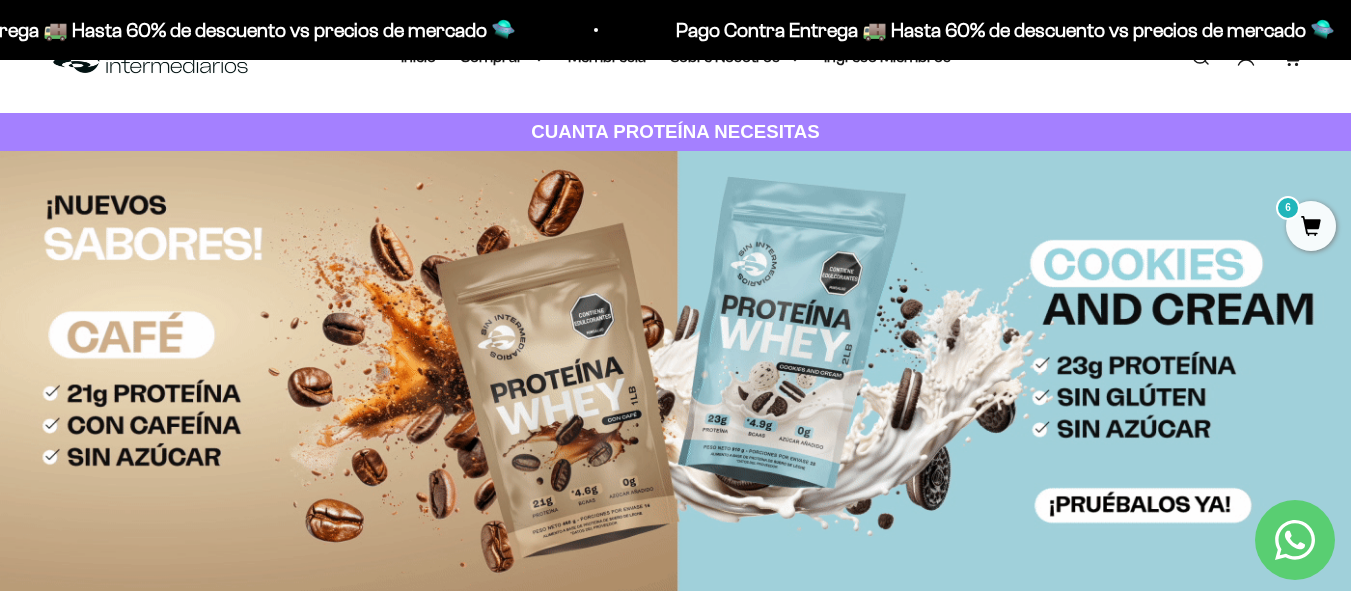 scroll, scrollTop: 0, scrollLeft: 0, axis: both 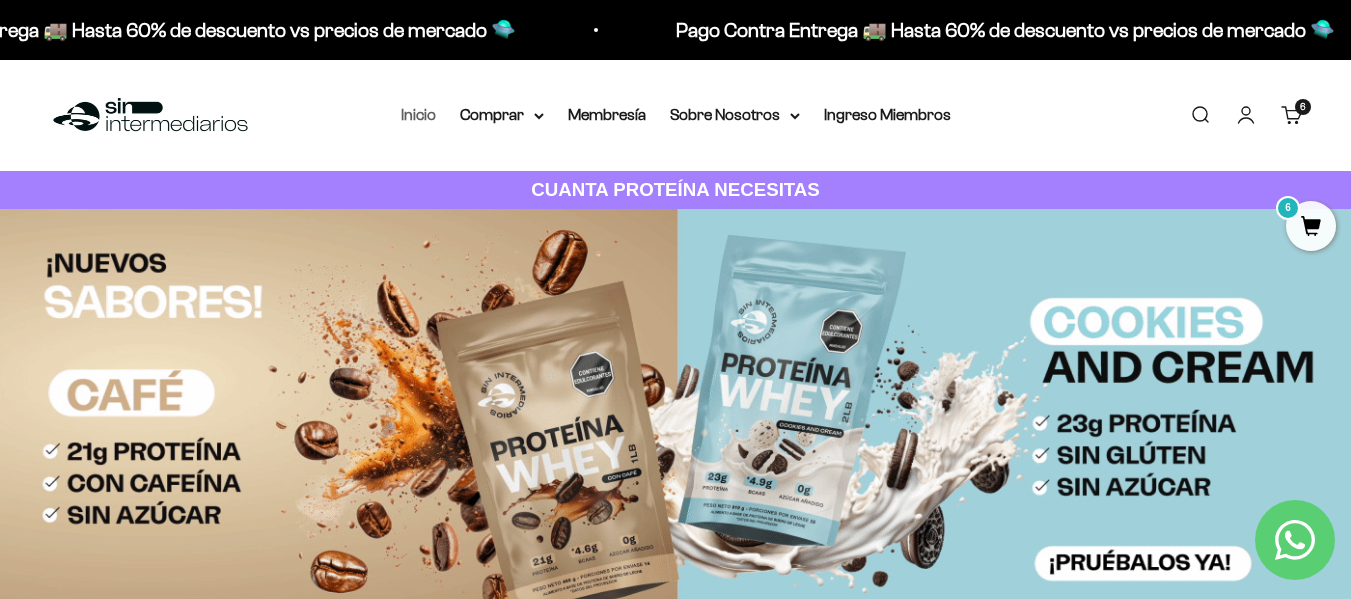 click on "Inicio" at bounding box center [418, 114] 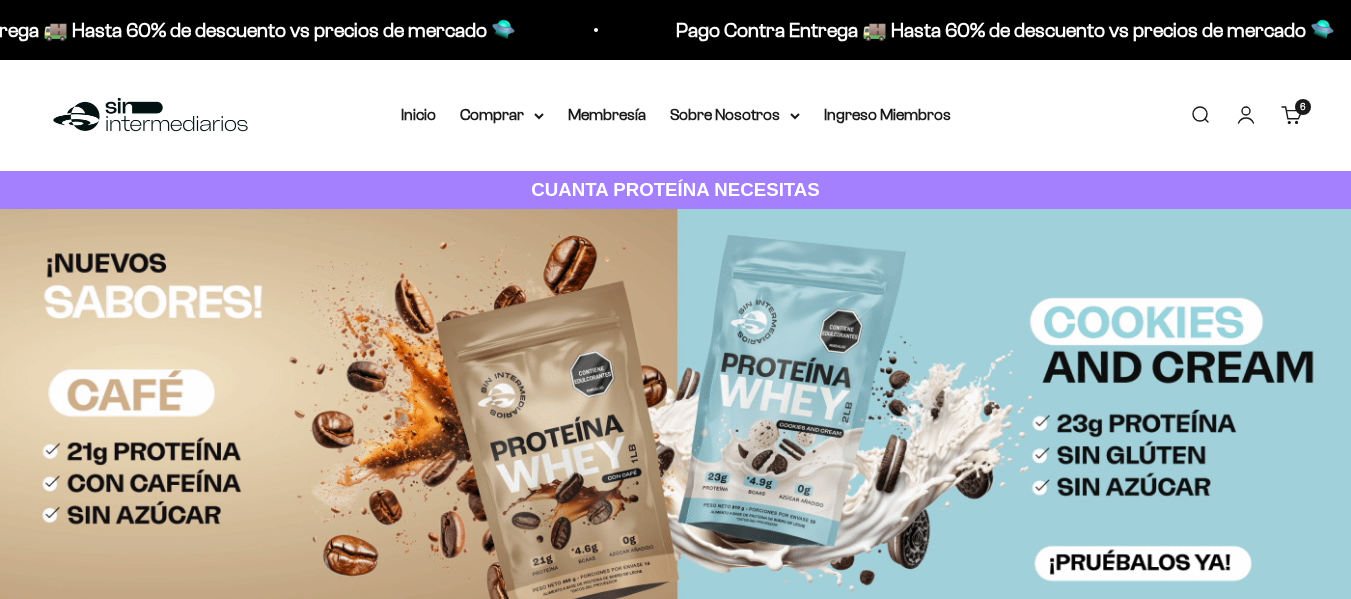 scroll, scrollTop: 0, scrollLeft: 0, axis: both 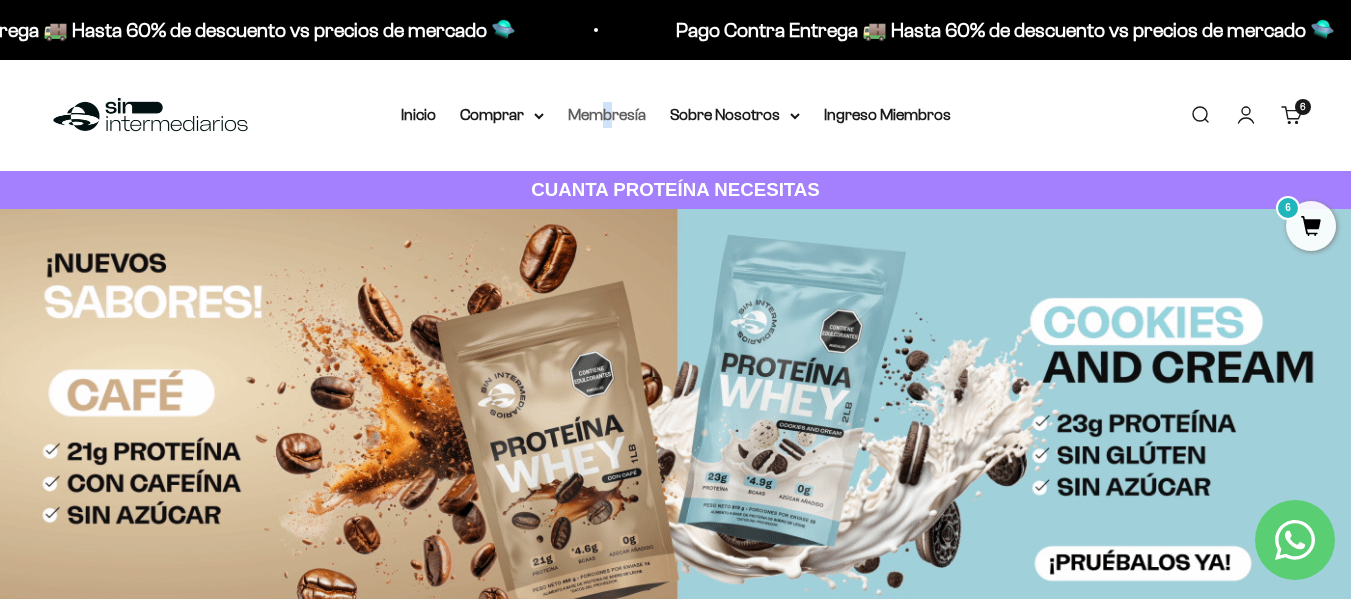 drag, startPoint x: 601, startPoint y: 125, endPoint x: 619, endPoint y: 110, distance: 23.43075 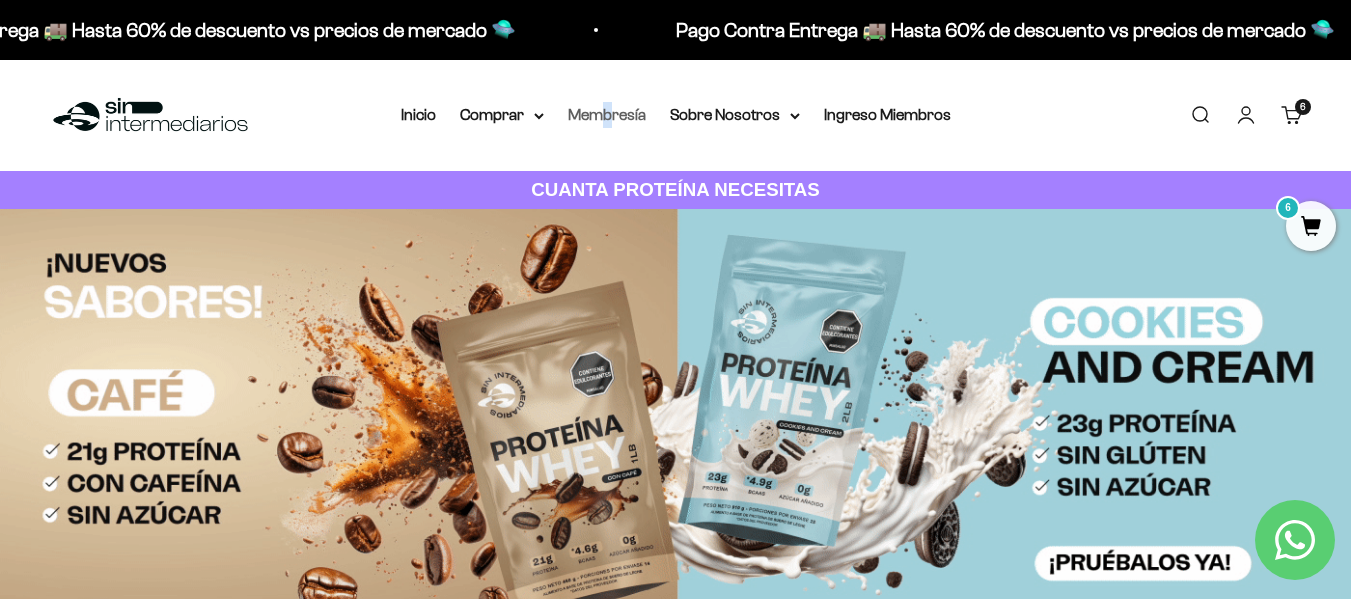 click on "Membresía" at bounding box center (607, 115) 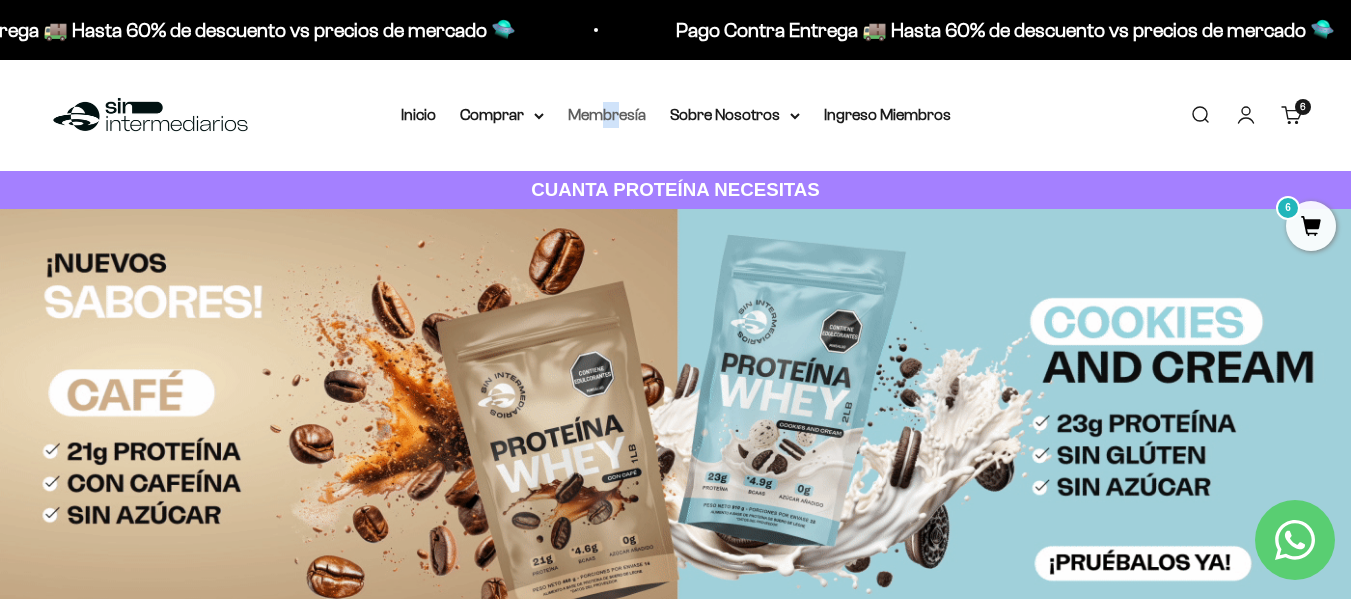 click on "Membresía" at bounding box center (607, 114) 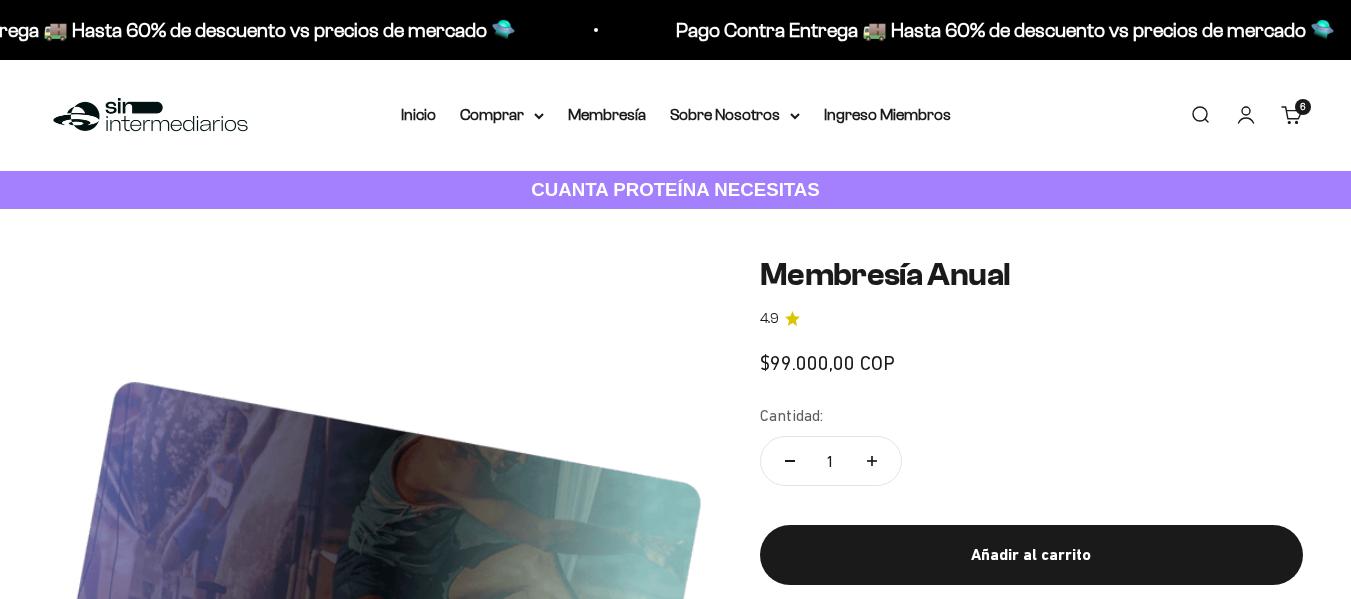 scroll, scrollTop: 0, scrollLeft: 0, axis: both 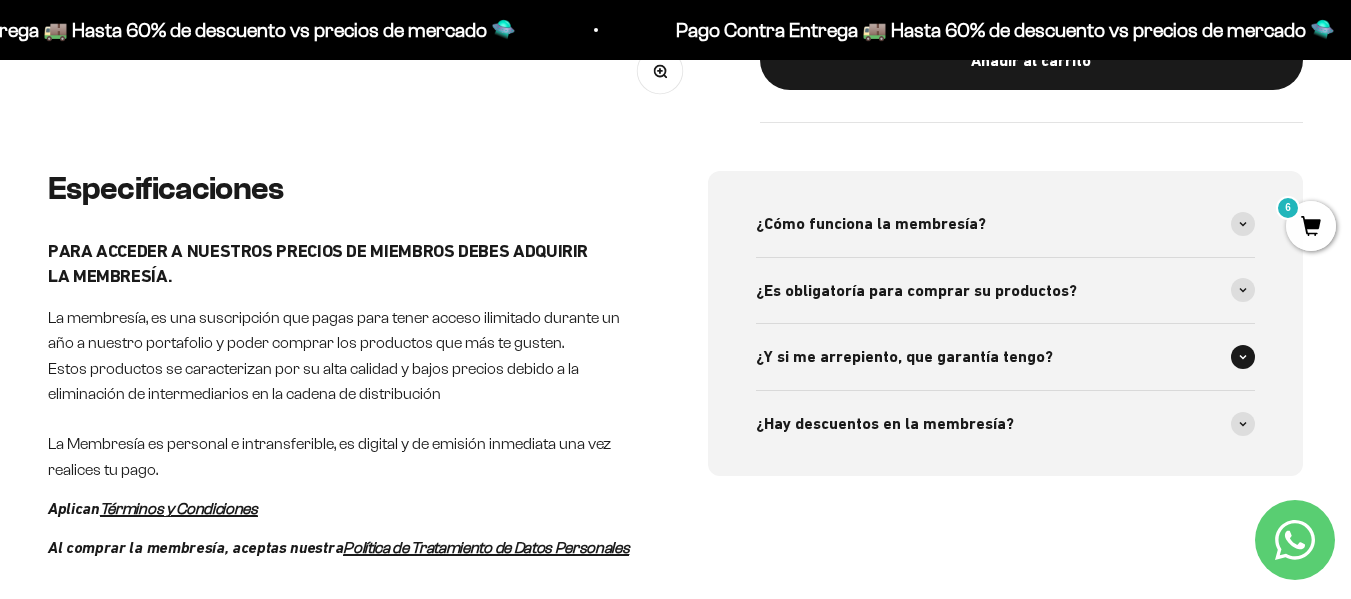 click 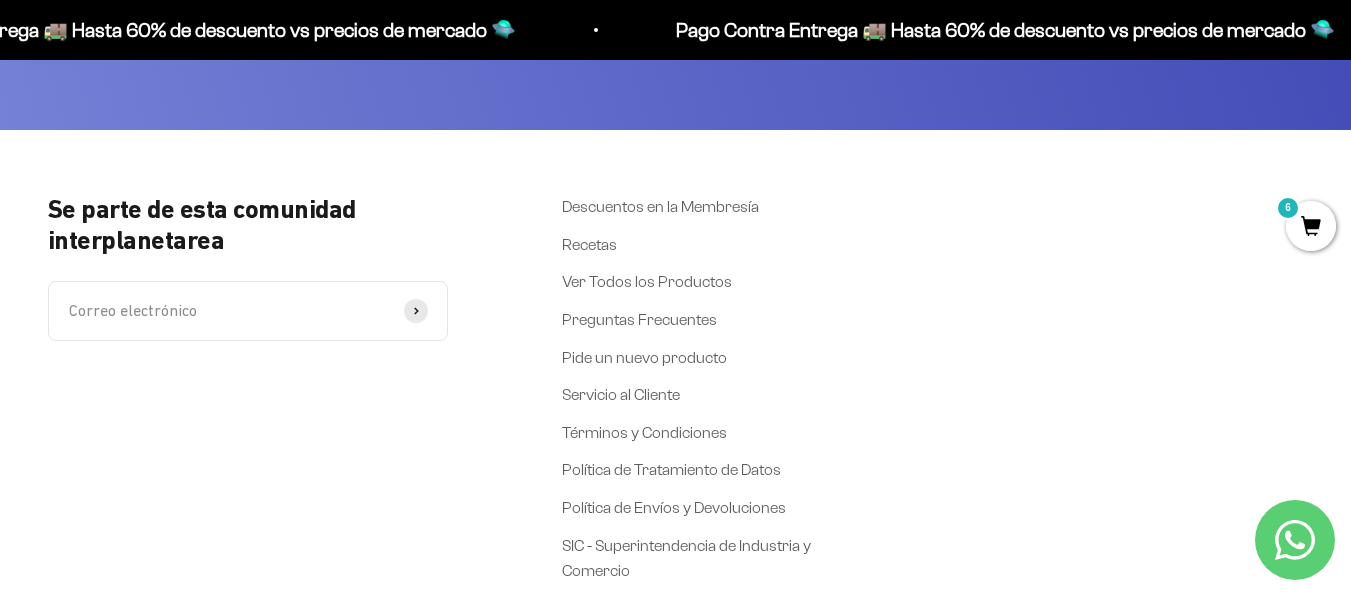 scroll, scrollTop: 4367, scrollLeft: 0, axis: vertical 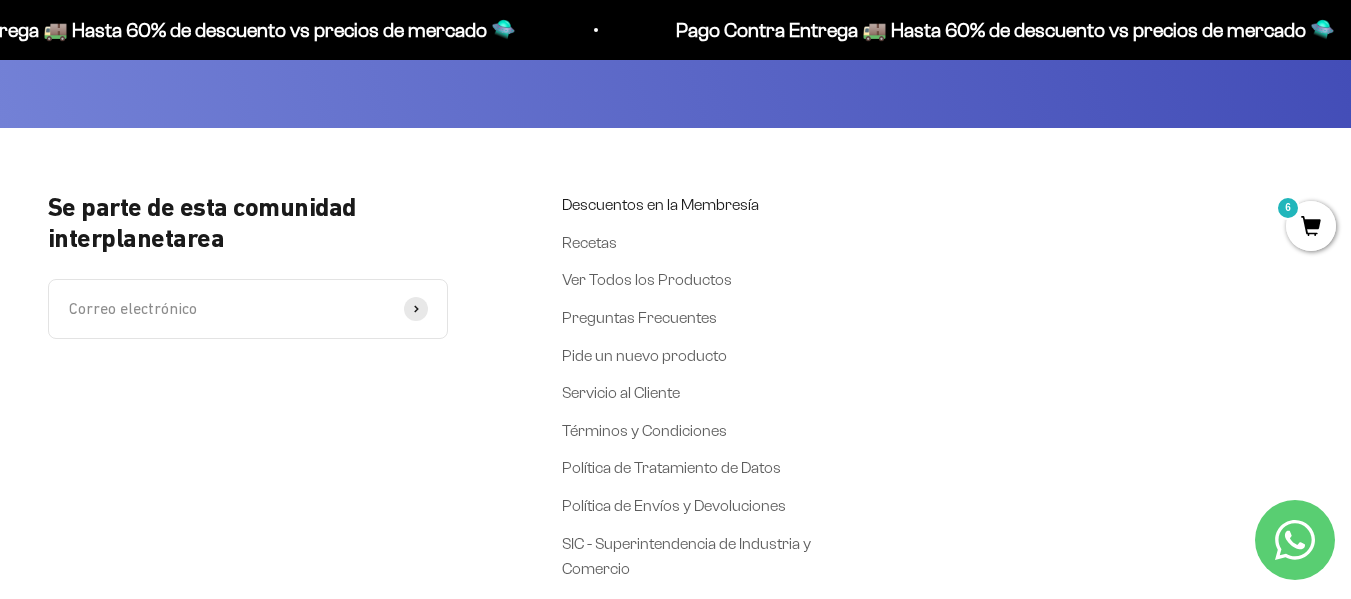 click on "Descuentos en la Membresía" at bounding box center [660, 205] 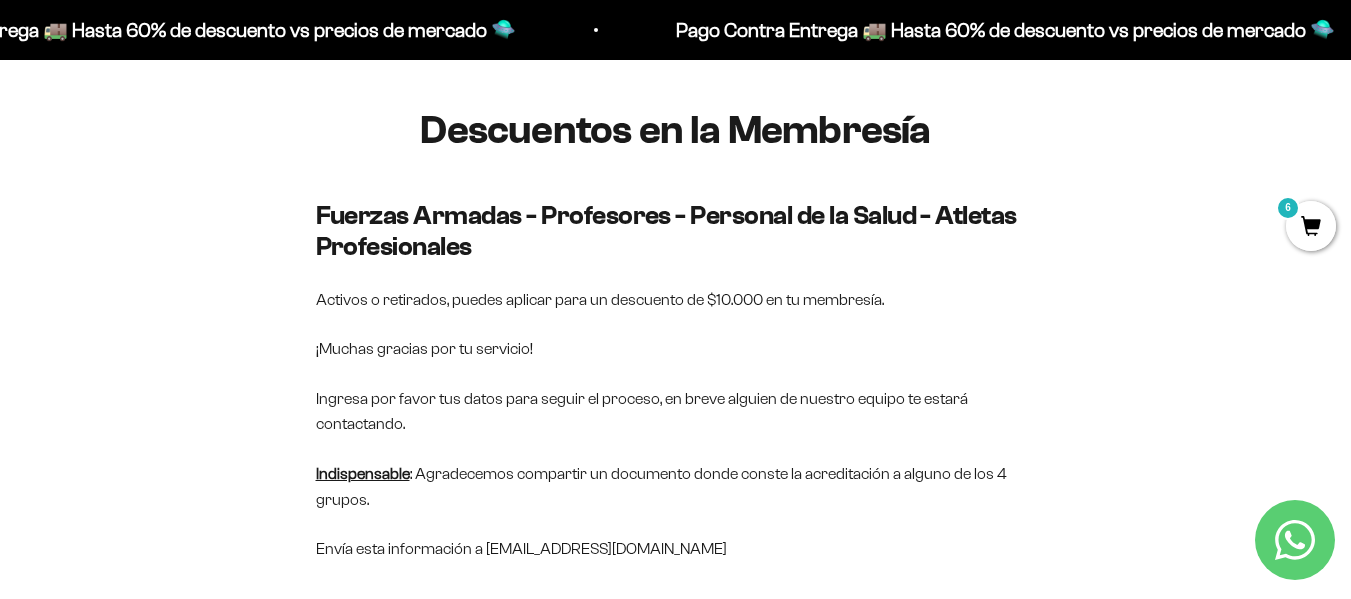 scroll, scrollTop: 0, scrollLeft: 0, axis: both 